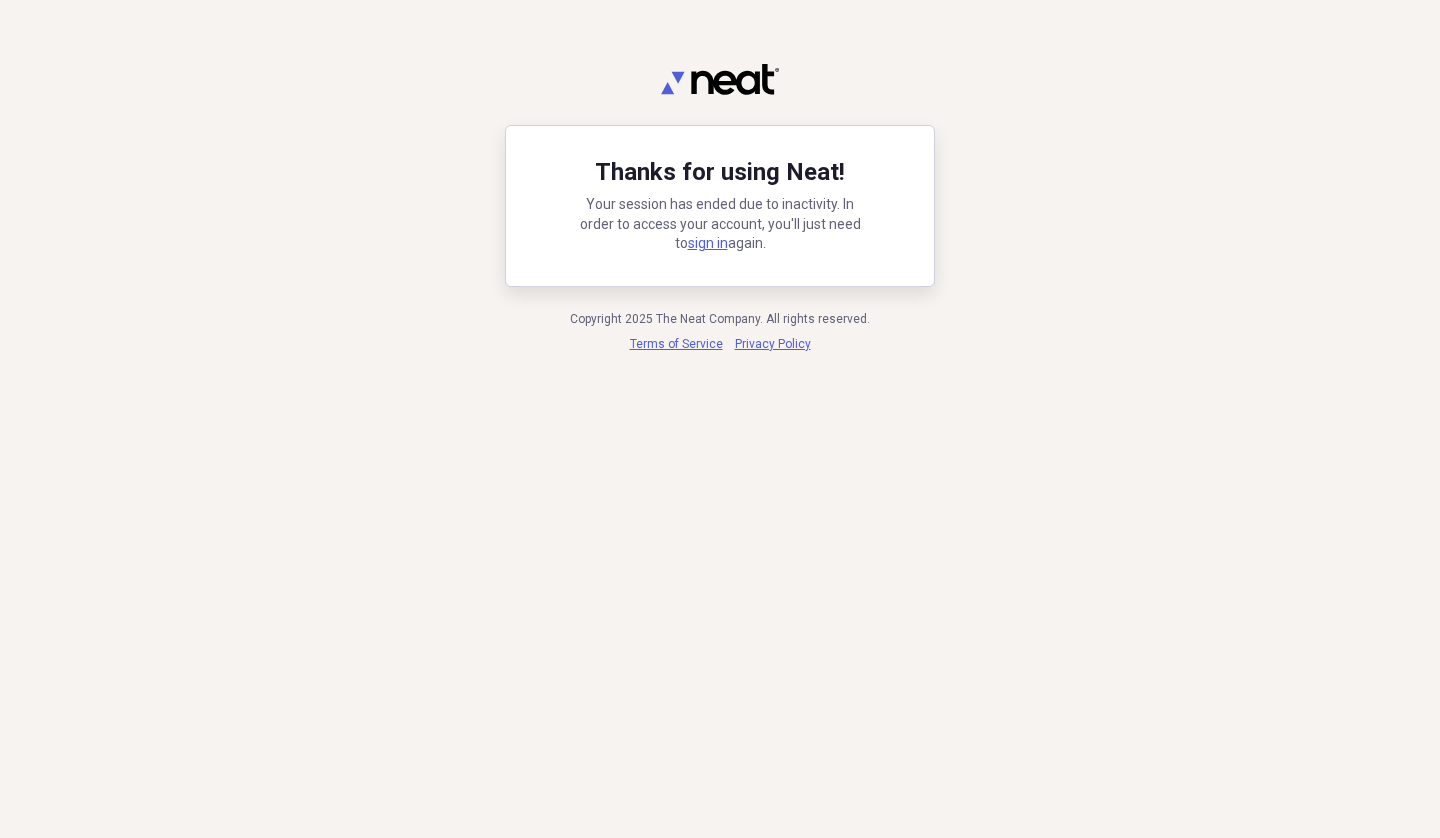 scroll, scrollTop: 0, scrollLeft: 0, axis: both 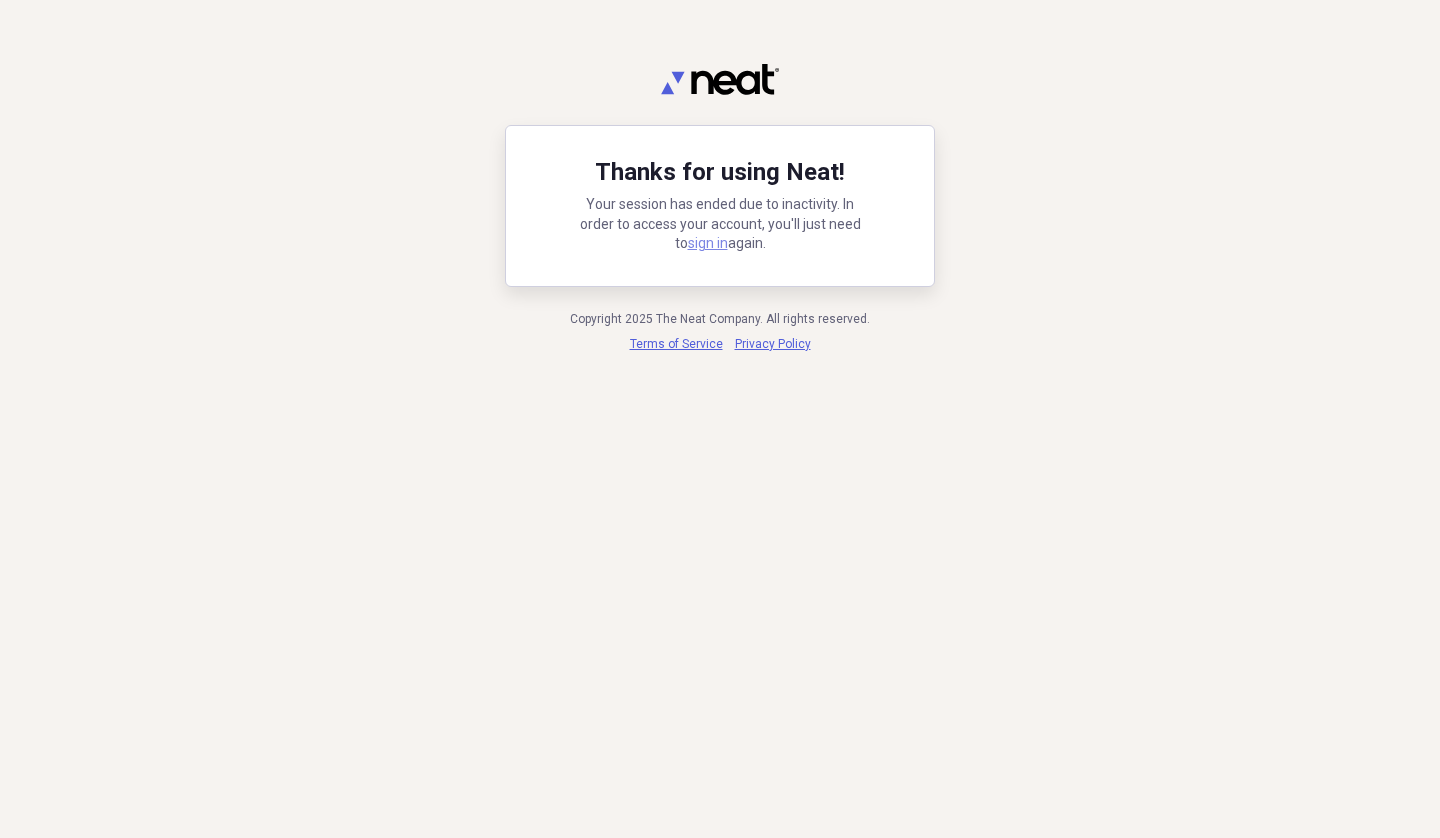 click on "sign in" at bounding box center [708, 243] 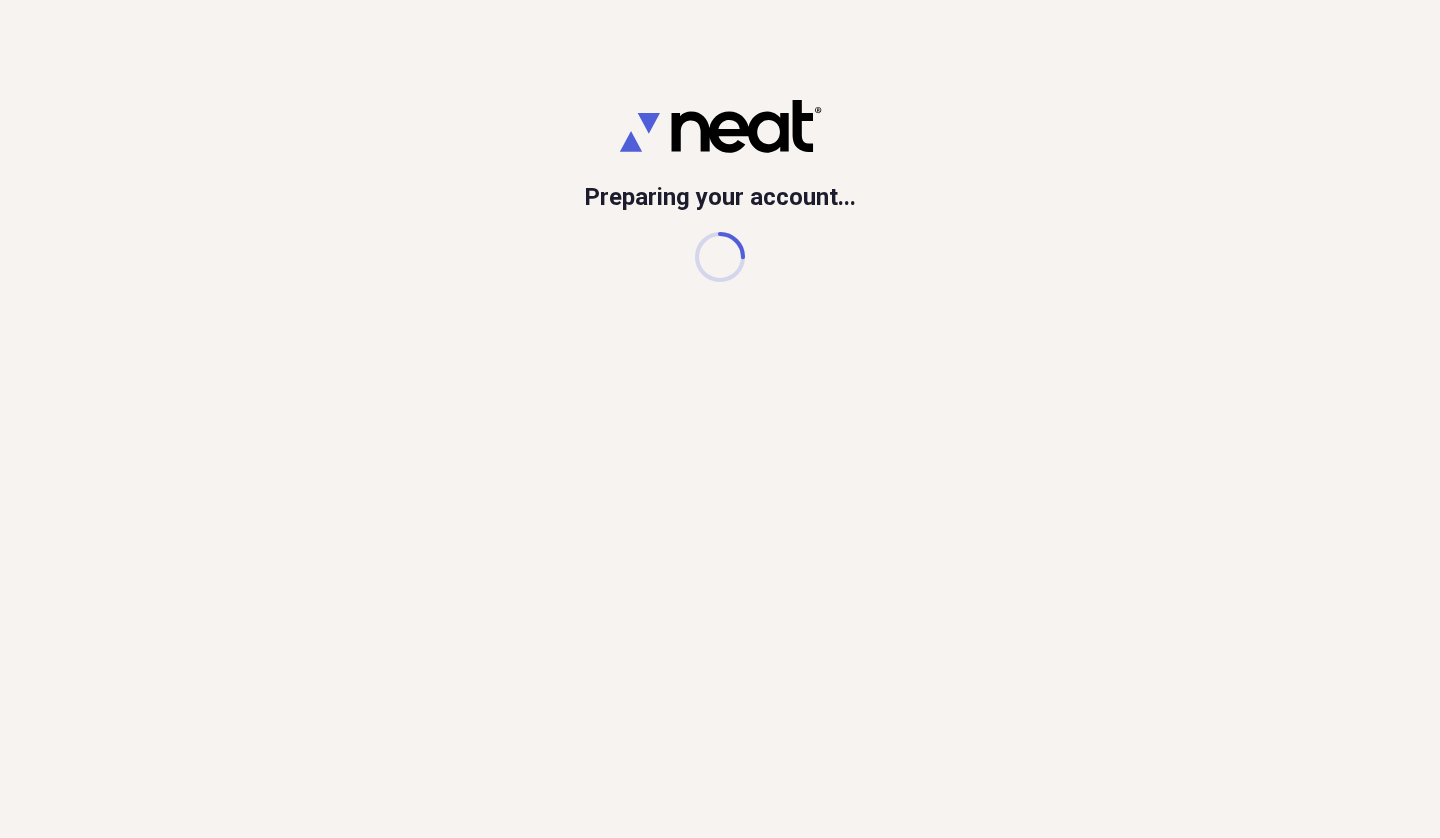 scroll, scrollTop: 0, scrollLeft: 0, axis: both 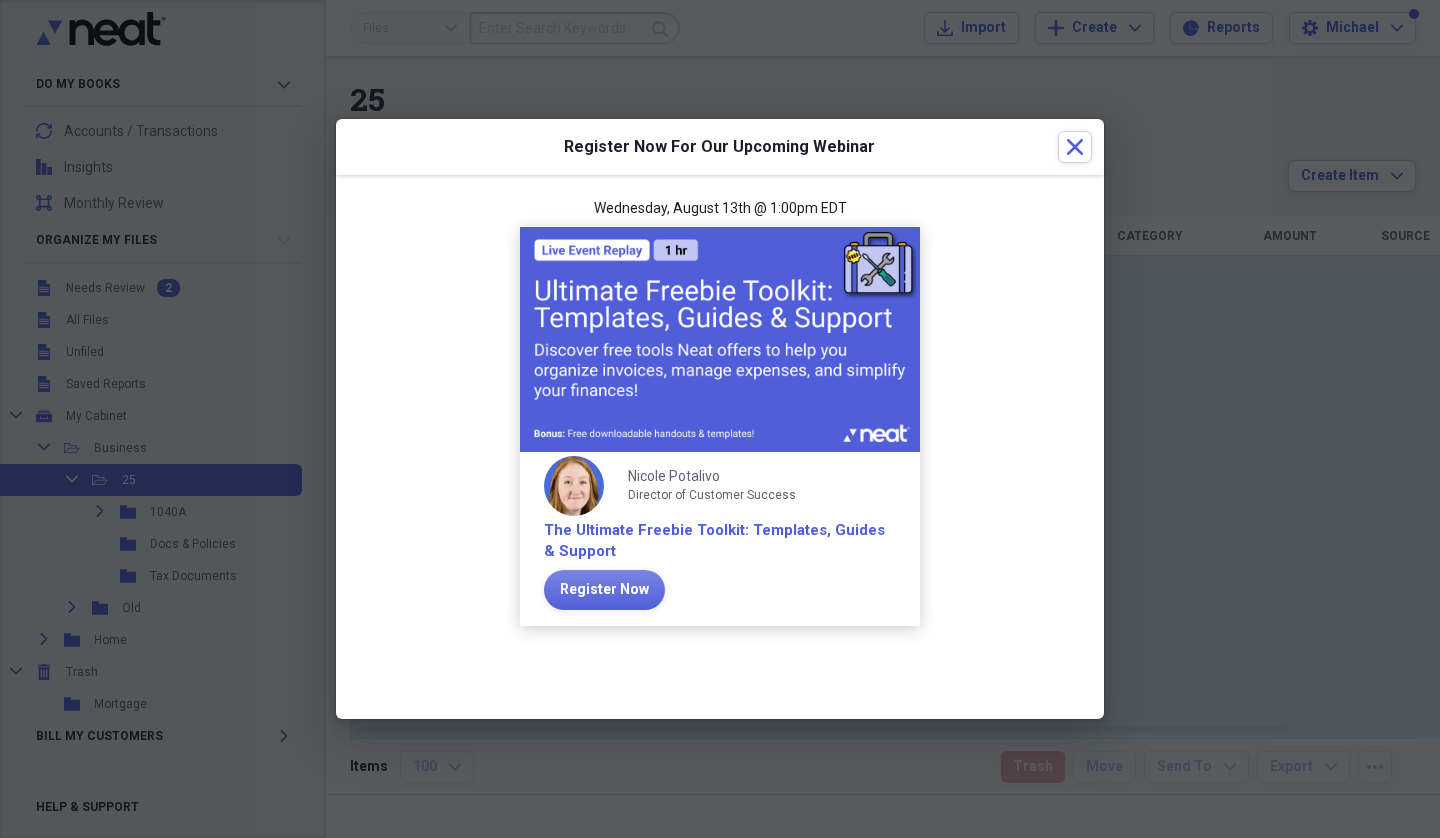 click at bounding box center [720, 419] 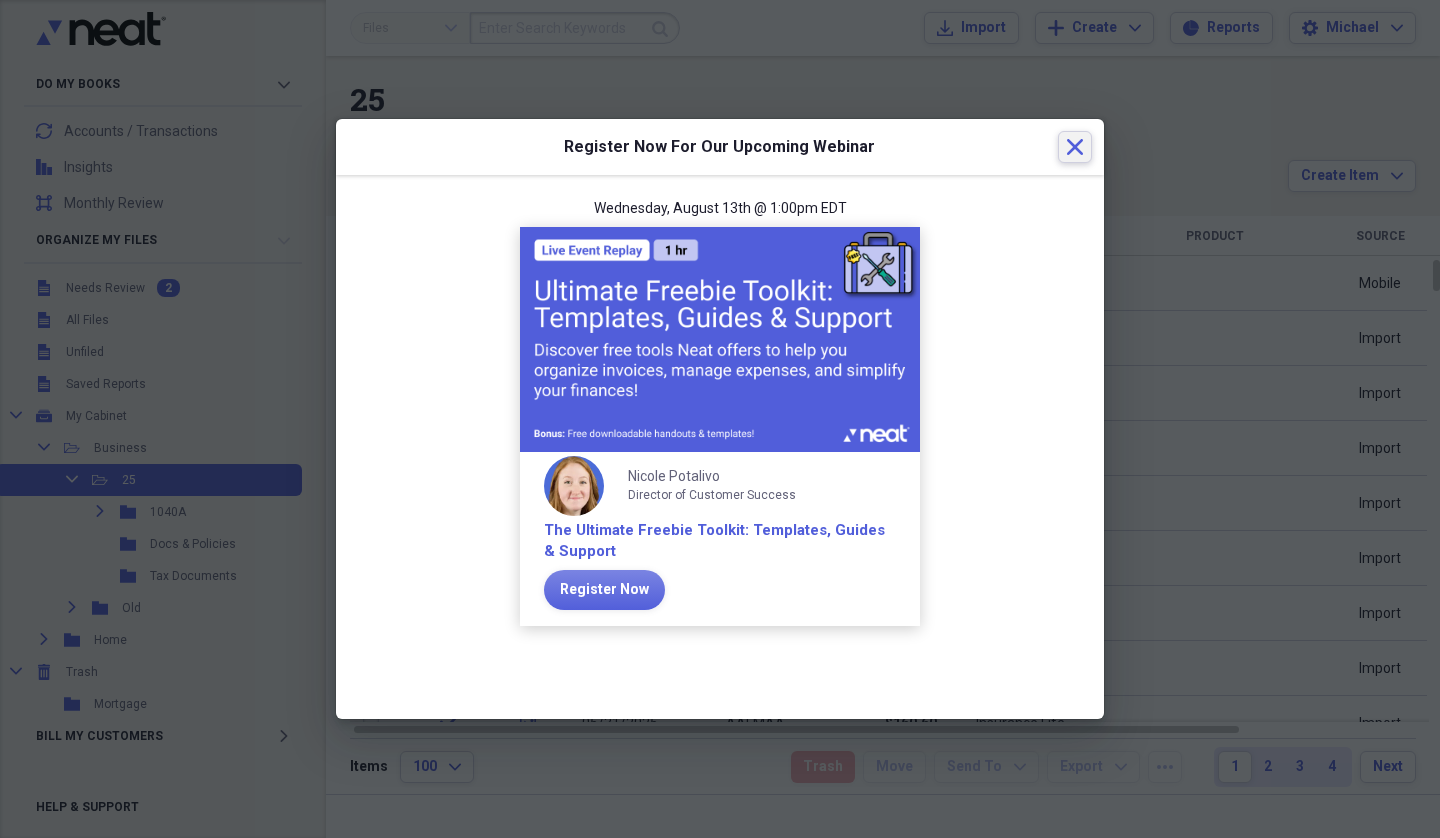 click on "Close" 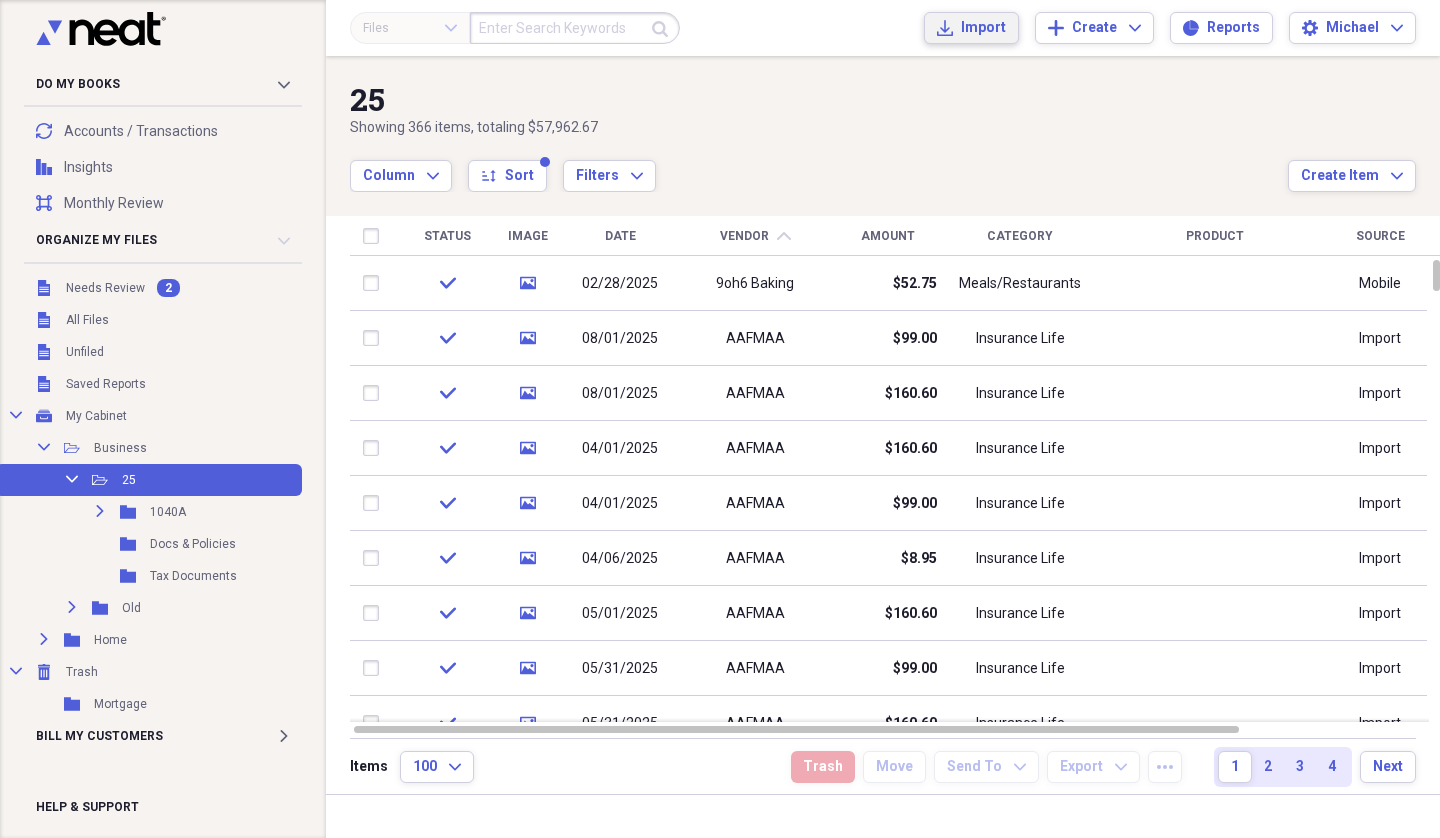 click on "Import" at bounding box center [983, 28] 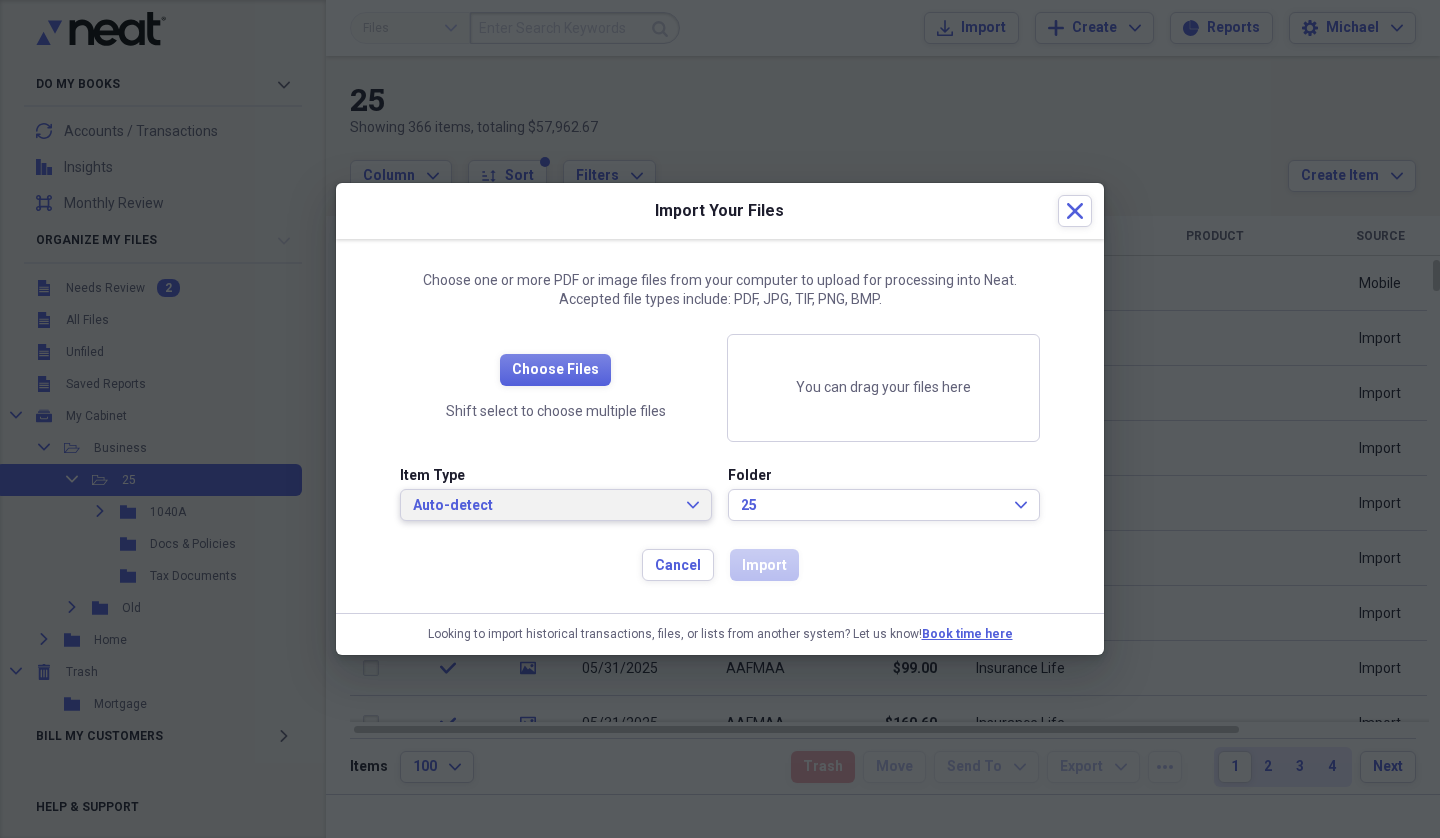 click on "Auto-detect Expand" at bounding box center [556, 506] 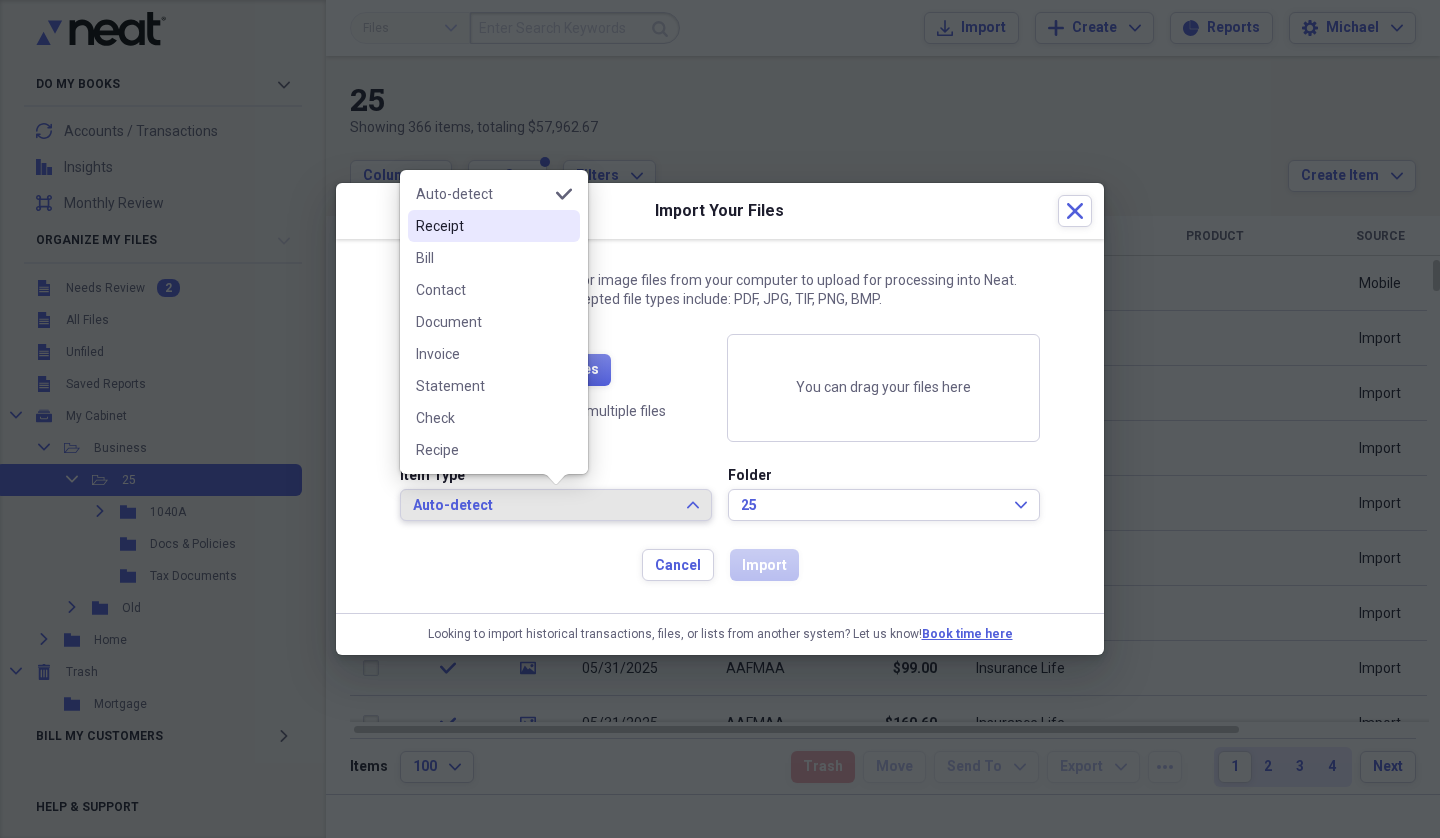 click on "Receipt" at bounding box center (482, 226) 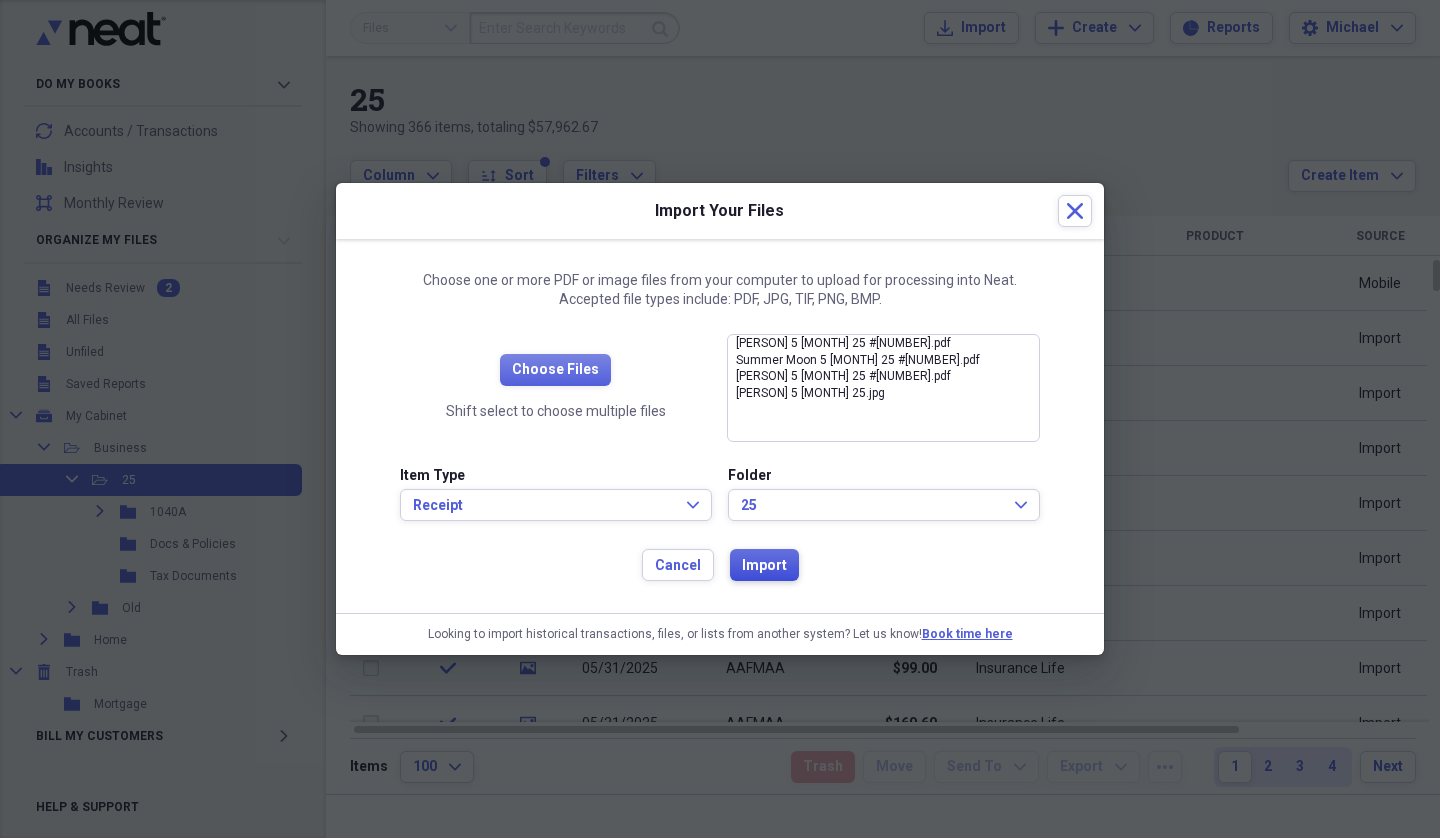 click on "Import" at bounding box center [764, 566] 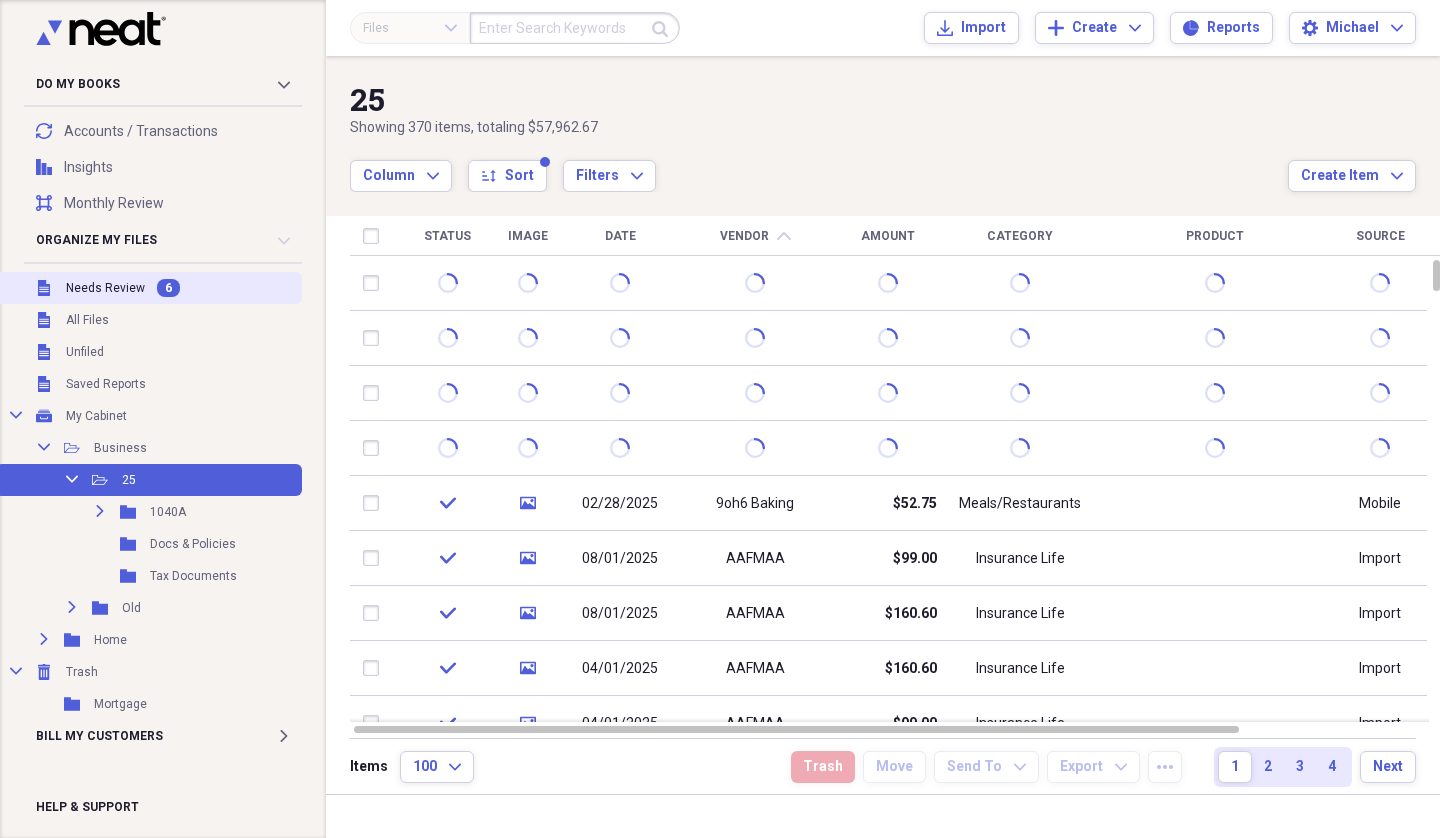 click on "Needs Review" at bounding box center (105, 288) 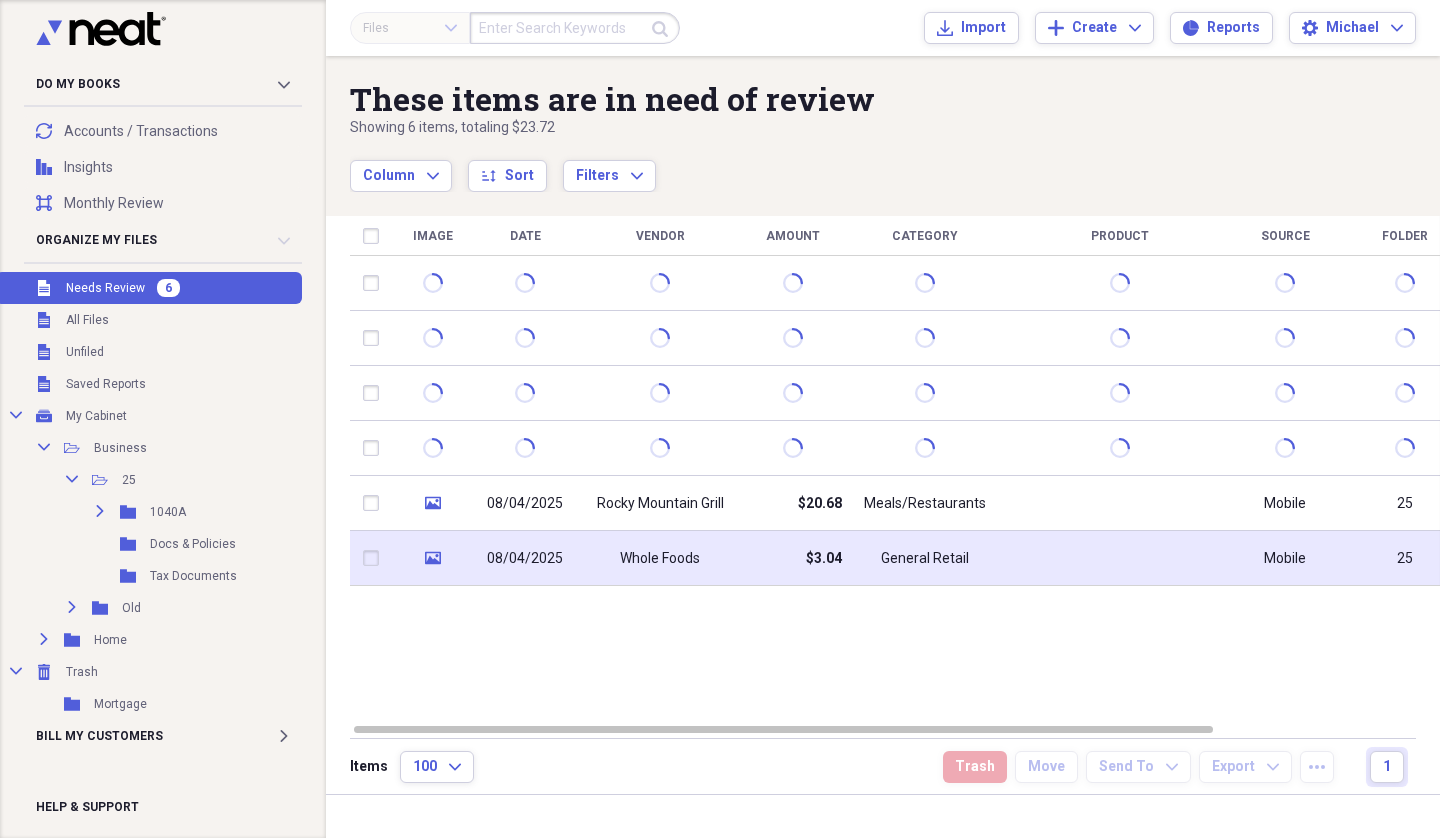 click on "Whole Foods" at bounding box center (660, 559) 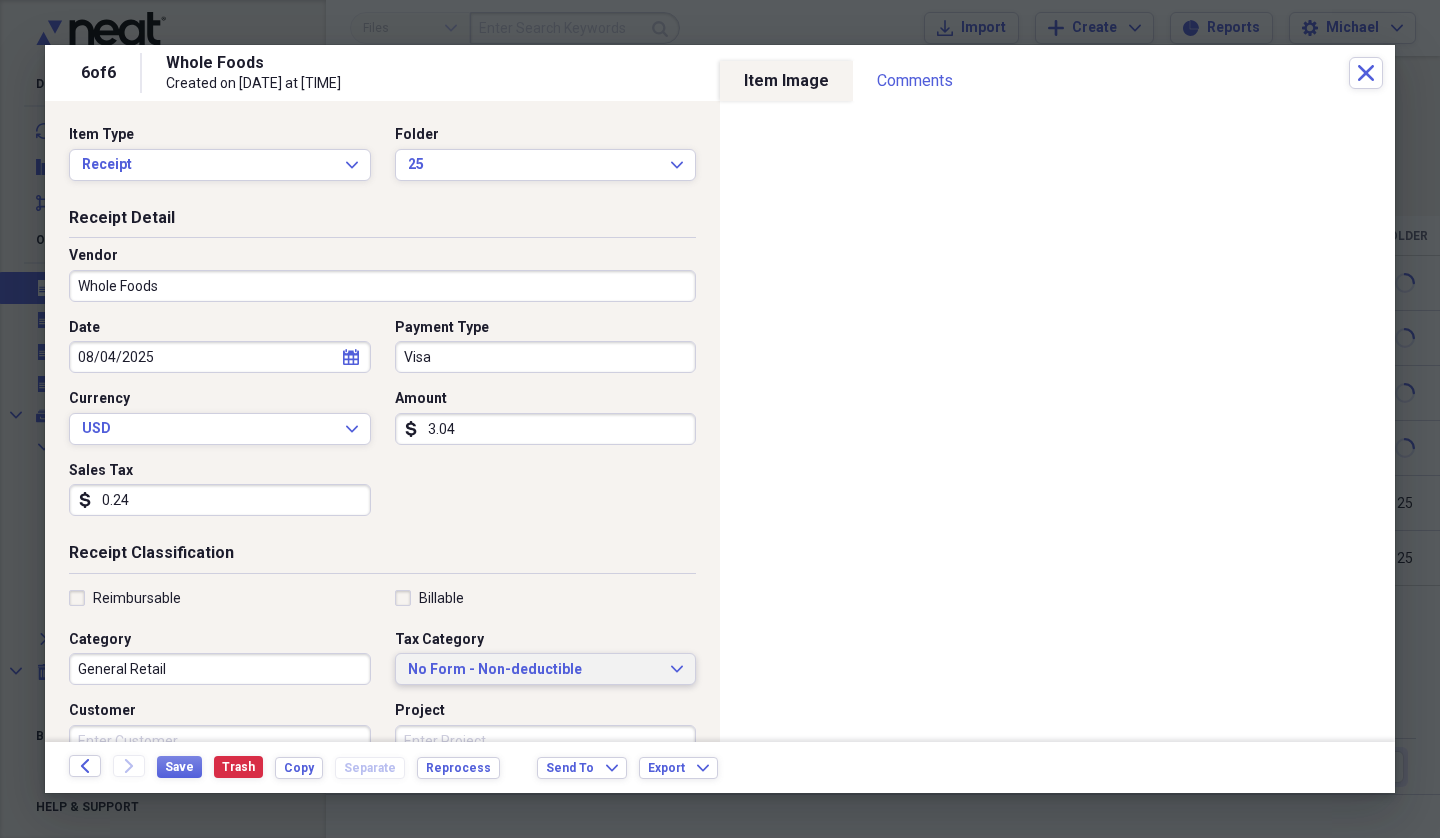 click on "No Form - Non-deductible" at bounding box center (534, 670) 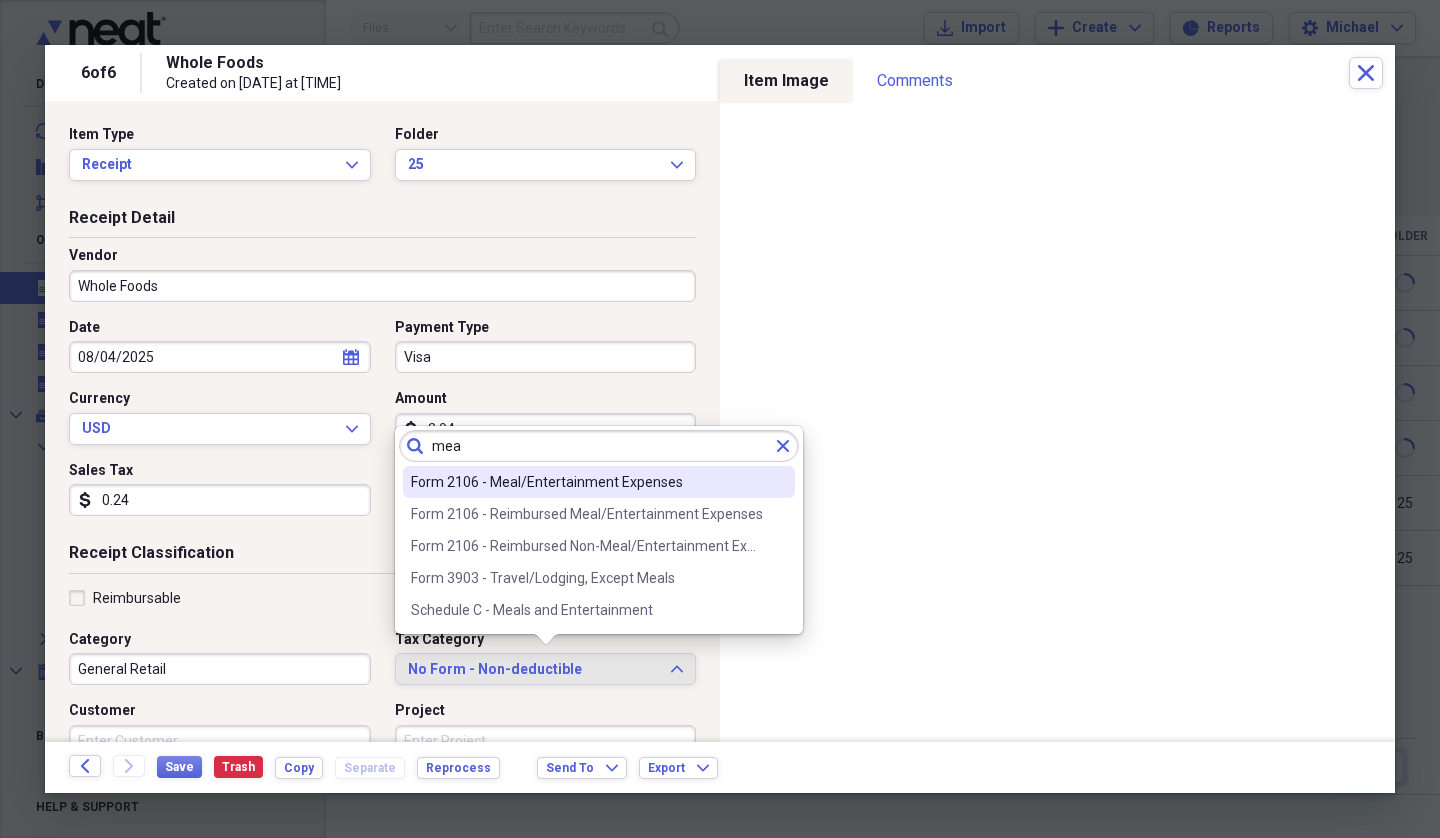 type on "mea" 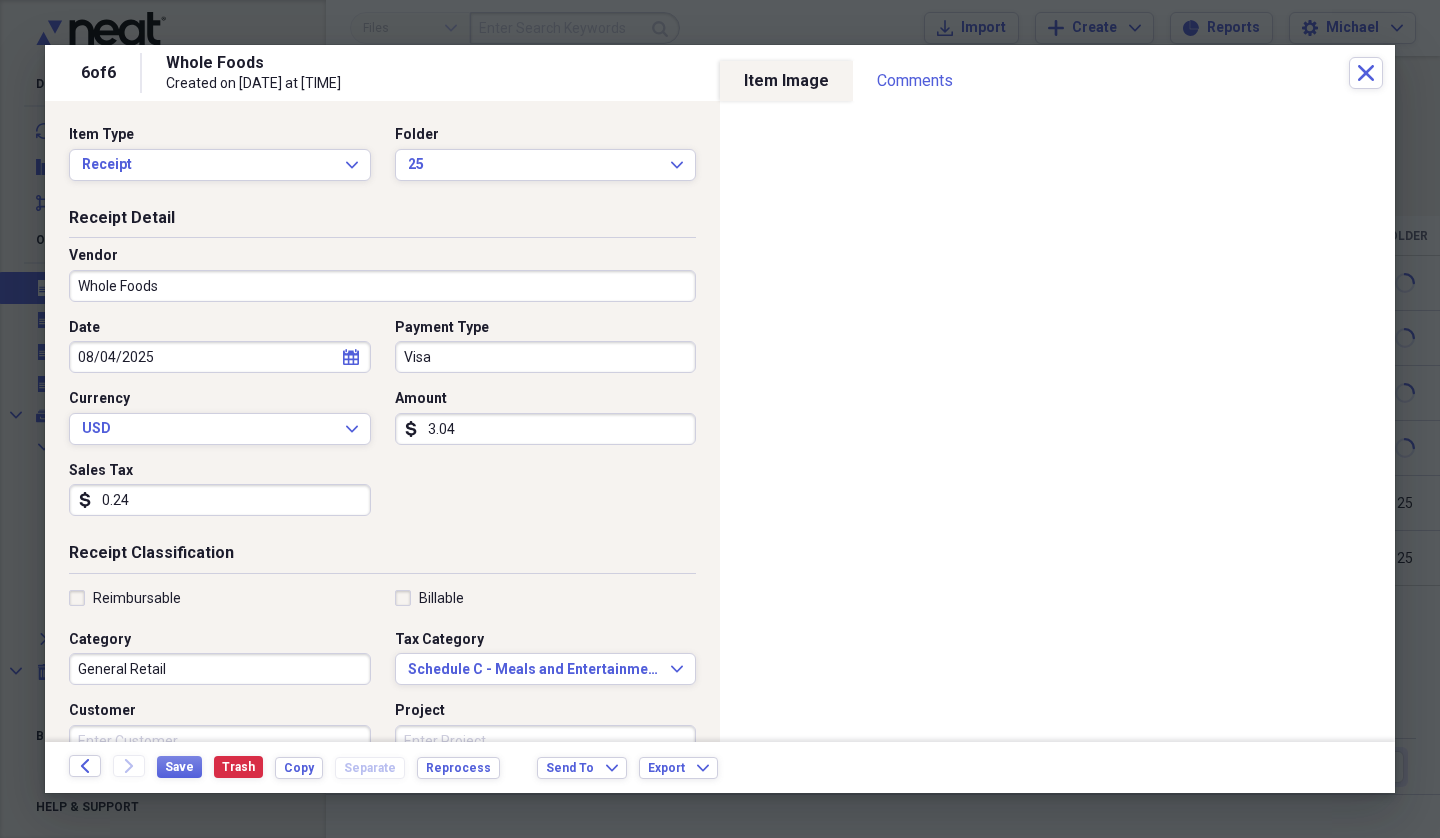 click on "General Retail" at bounding box center [220, 669] 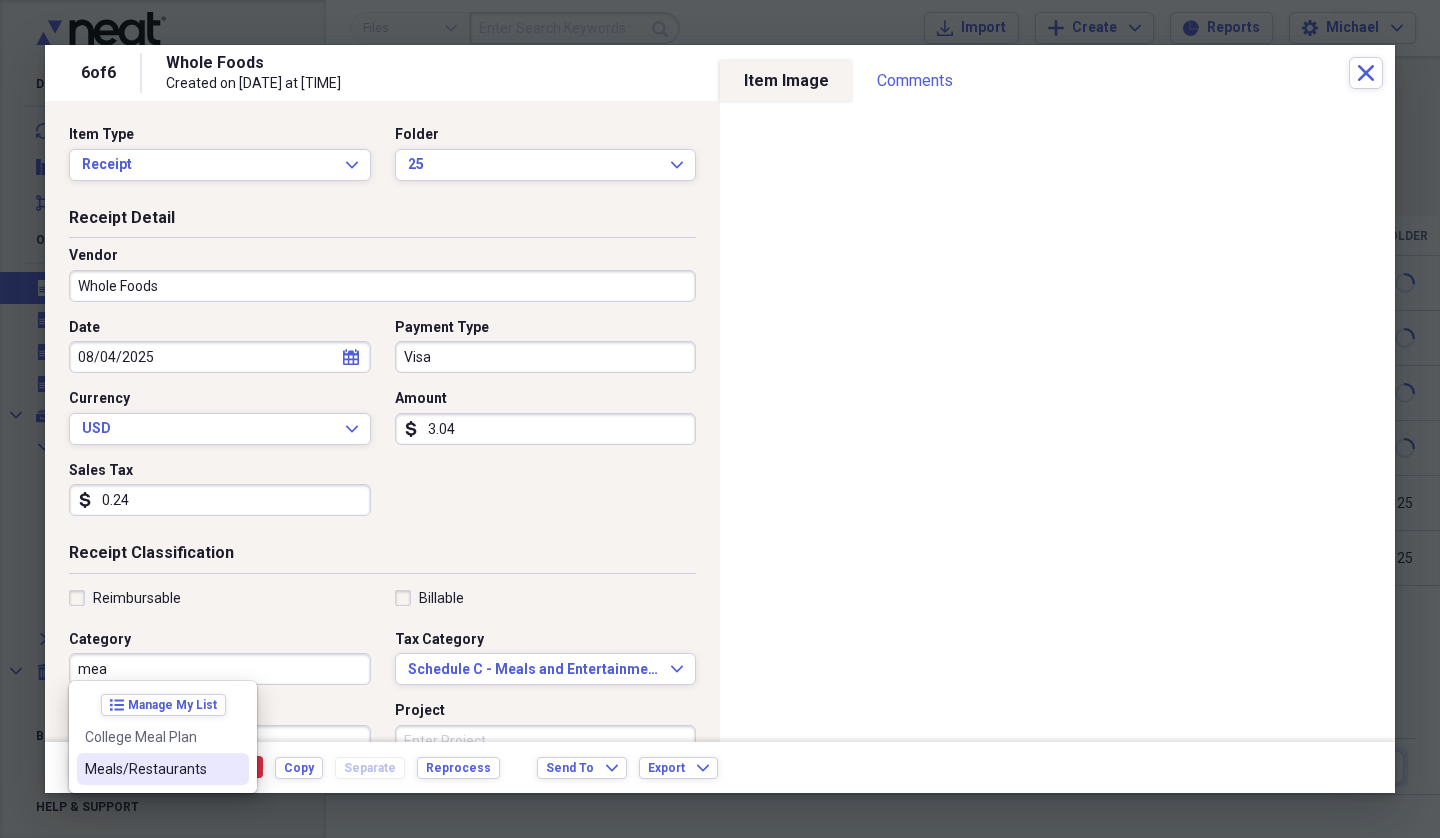 click on "Meals/Restaurants" at bounding box center [163, 769] 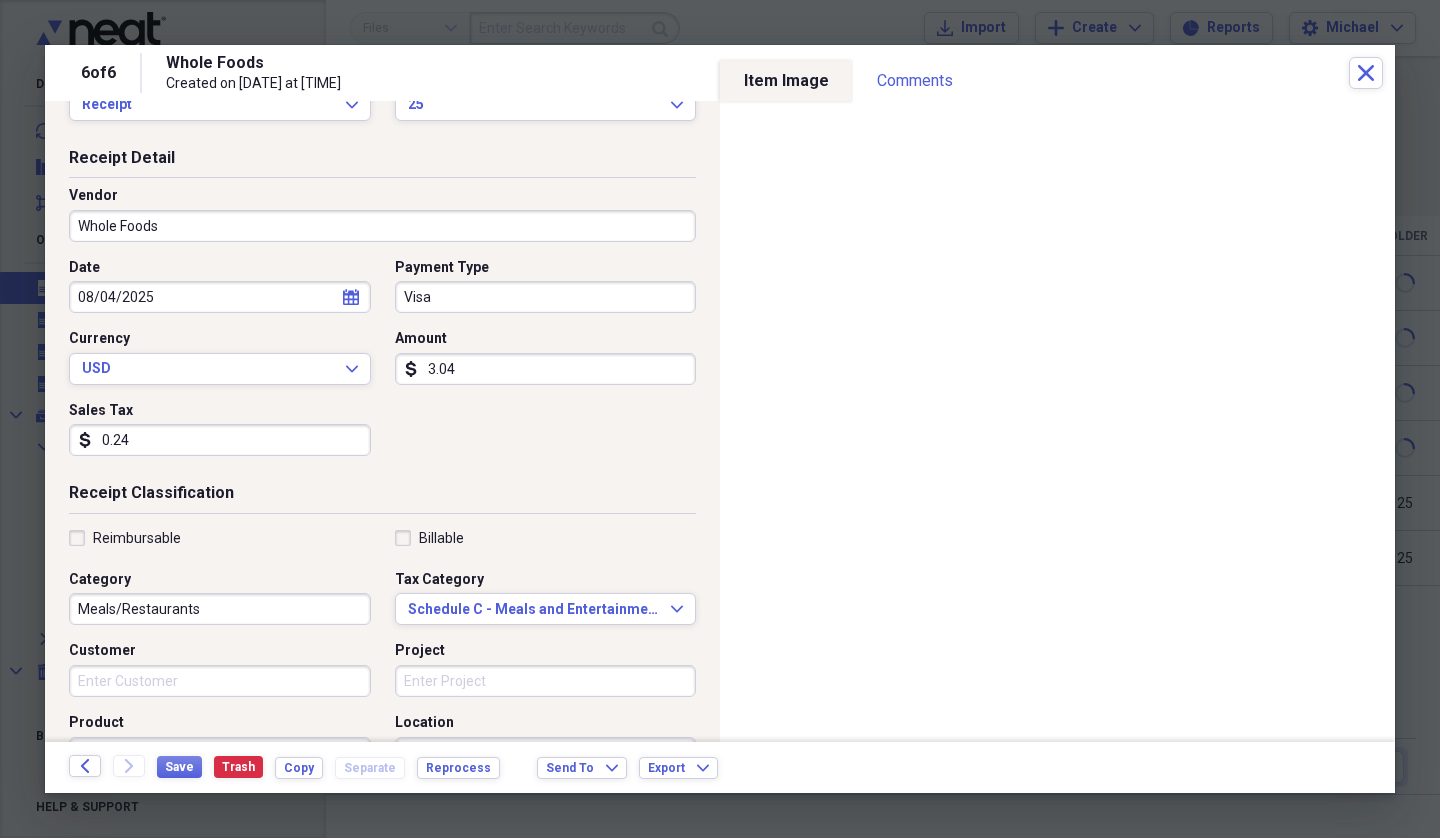 scroll, scrollTop: 0, scrollLeft: 0, axis: both 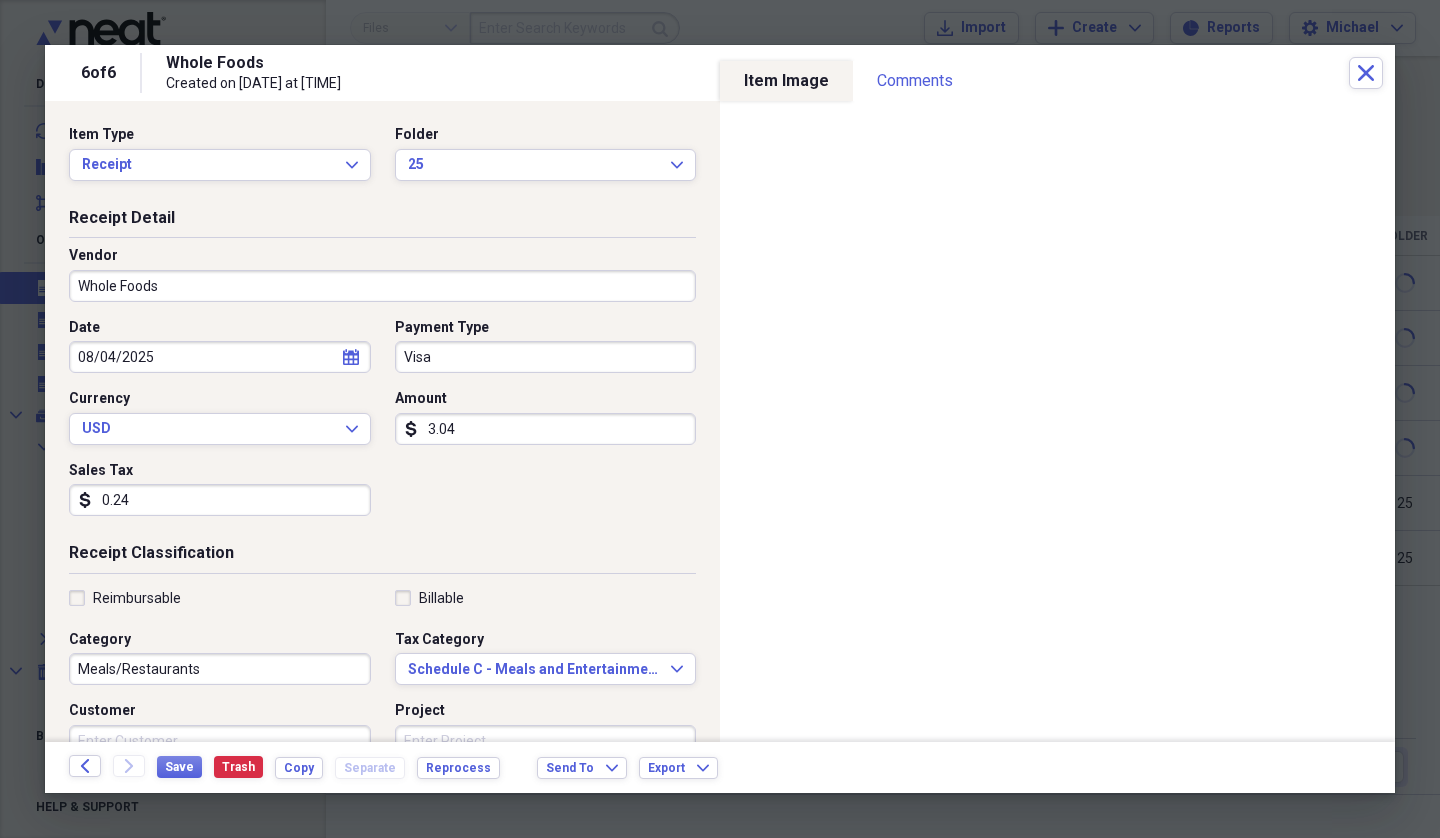 click on "Visa" at bounding box center (546, 357) 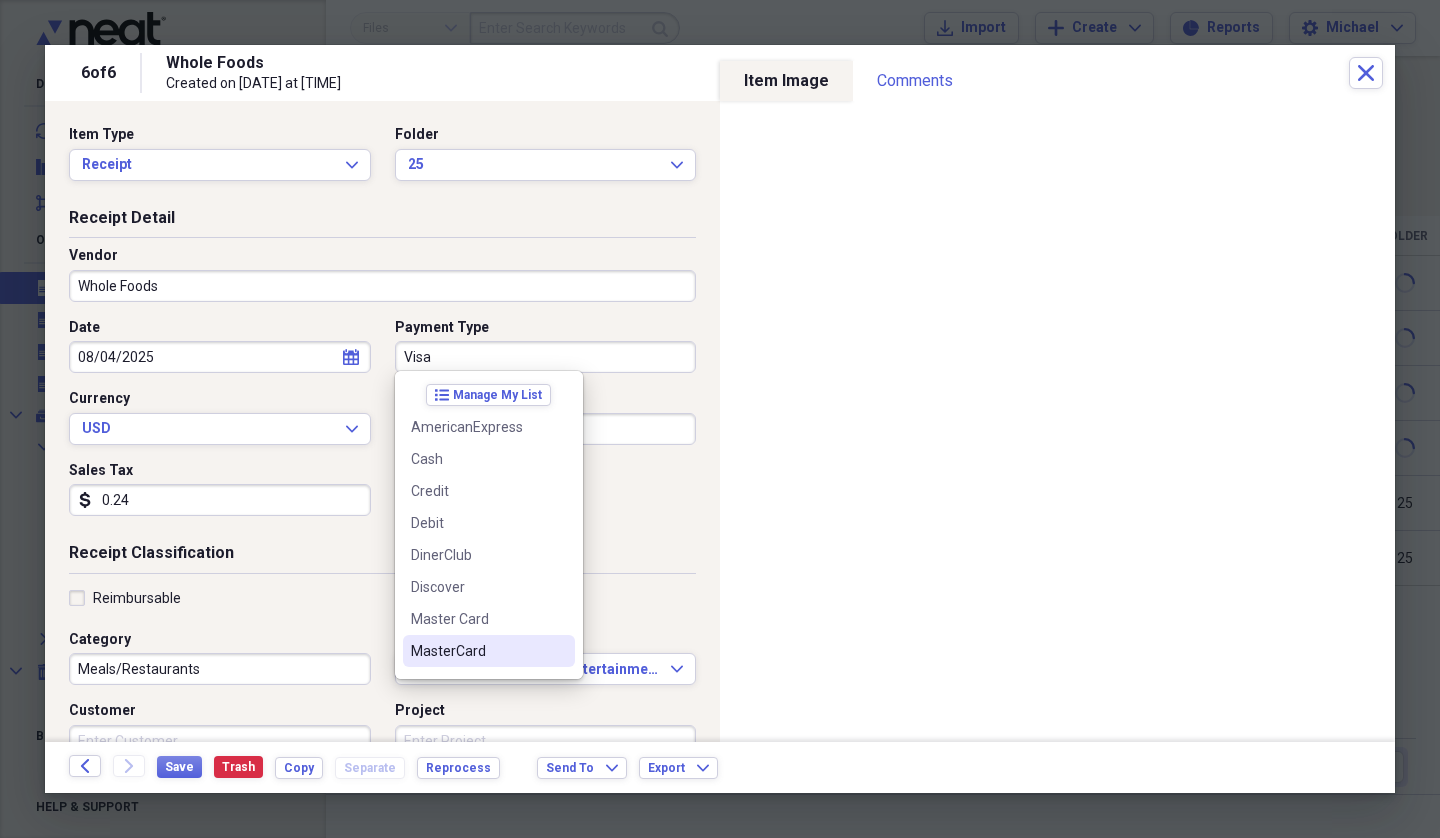 click on "MasterCard" at bounding box center [489, 651] 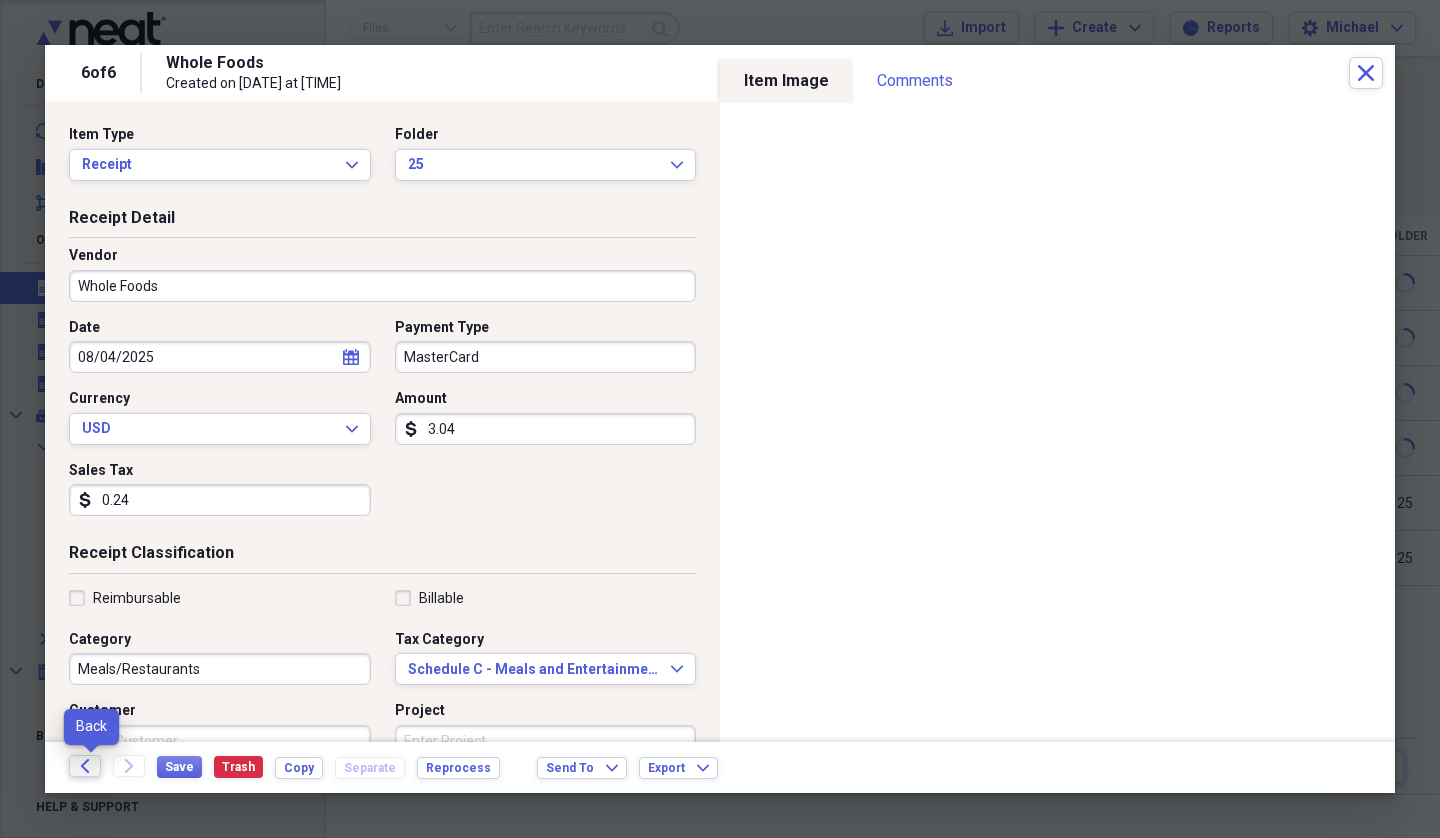 click on "Back" at bounding box center (85, 766) 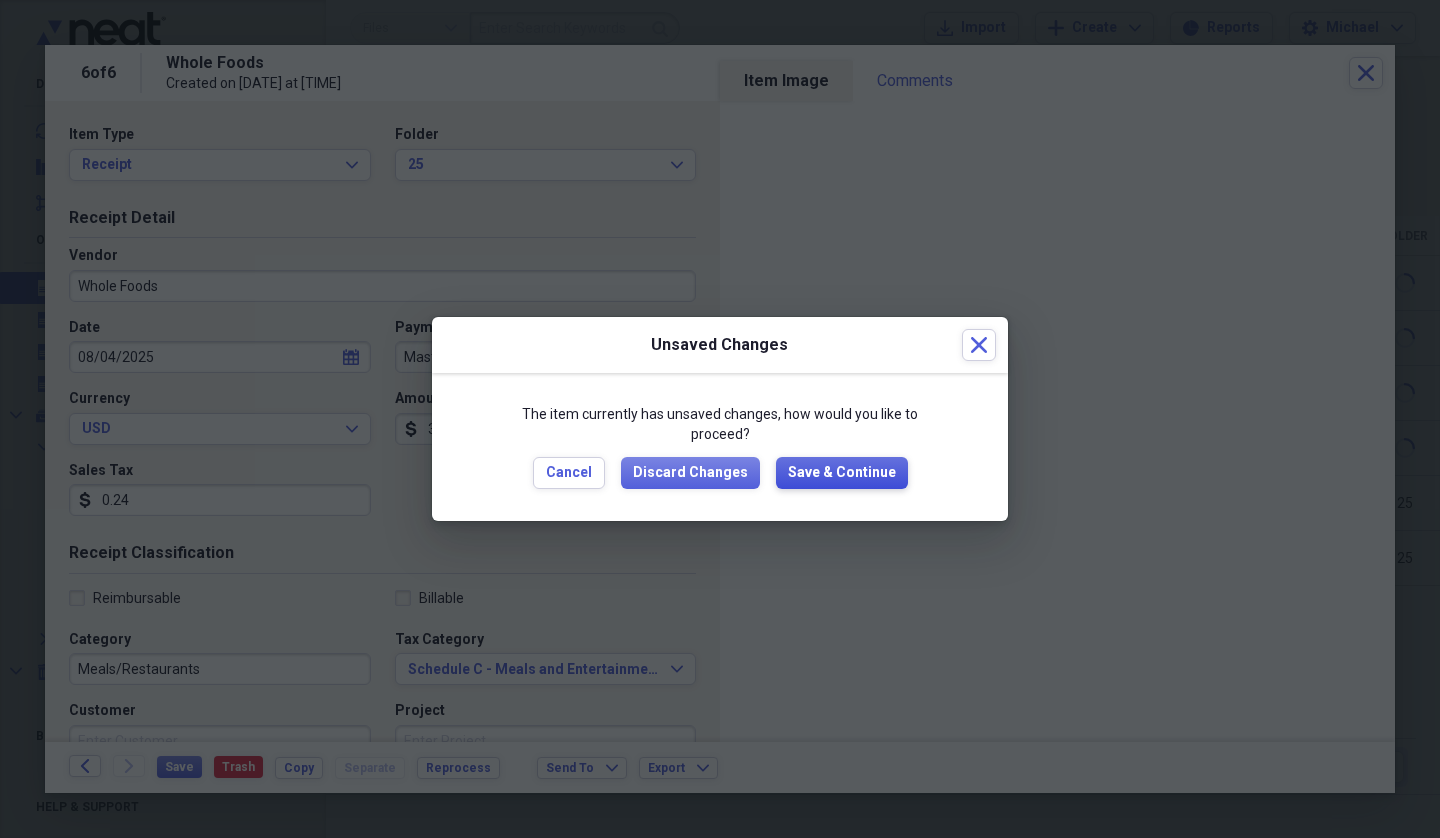 click on "Save & Continue" at bounding box center (842, 473) 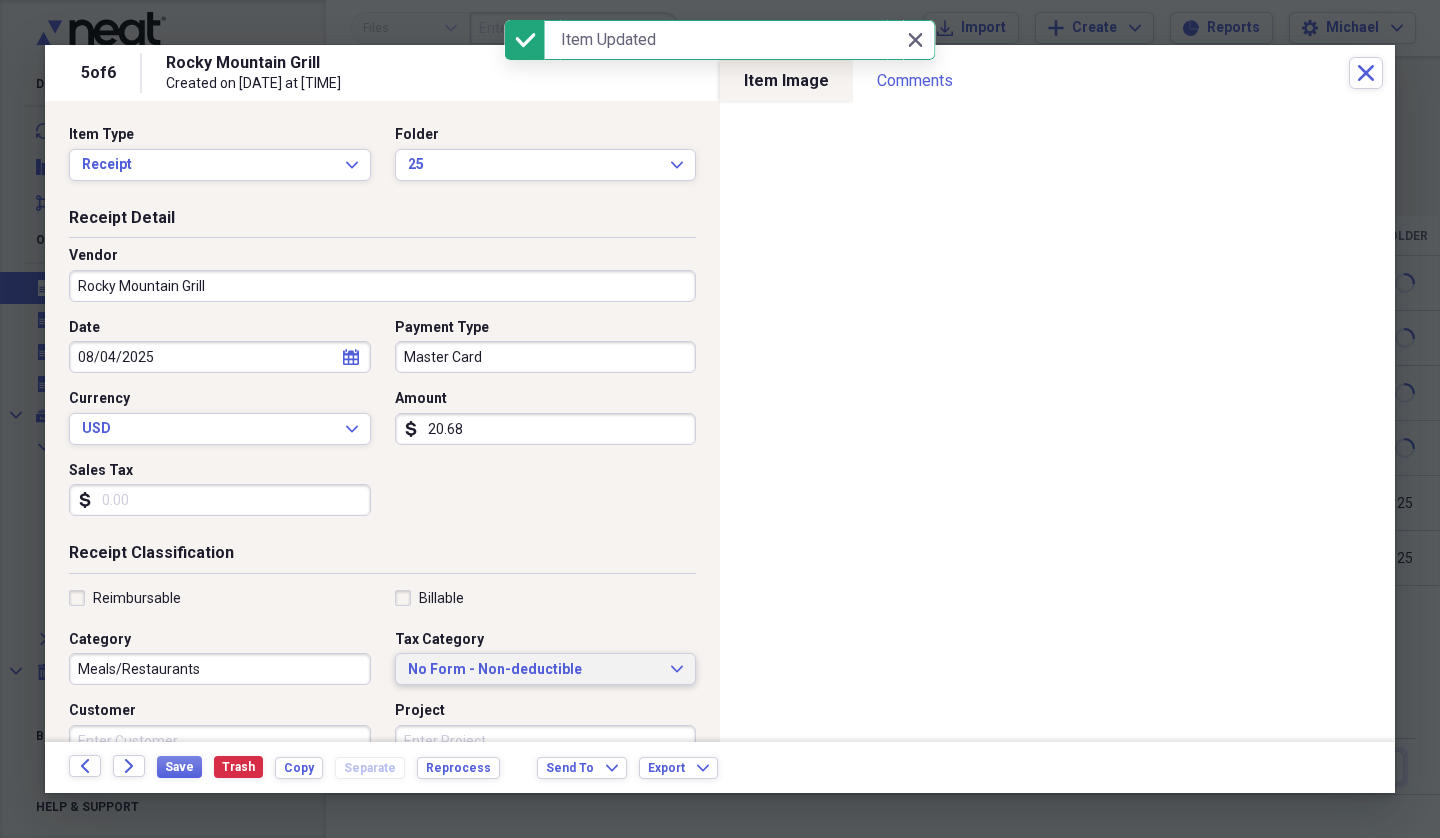click on "No Form - Non-deductible" at bounding box center [534, 670] 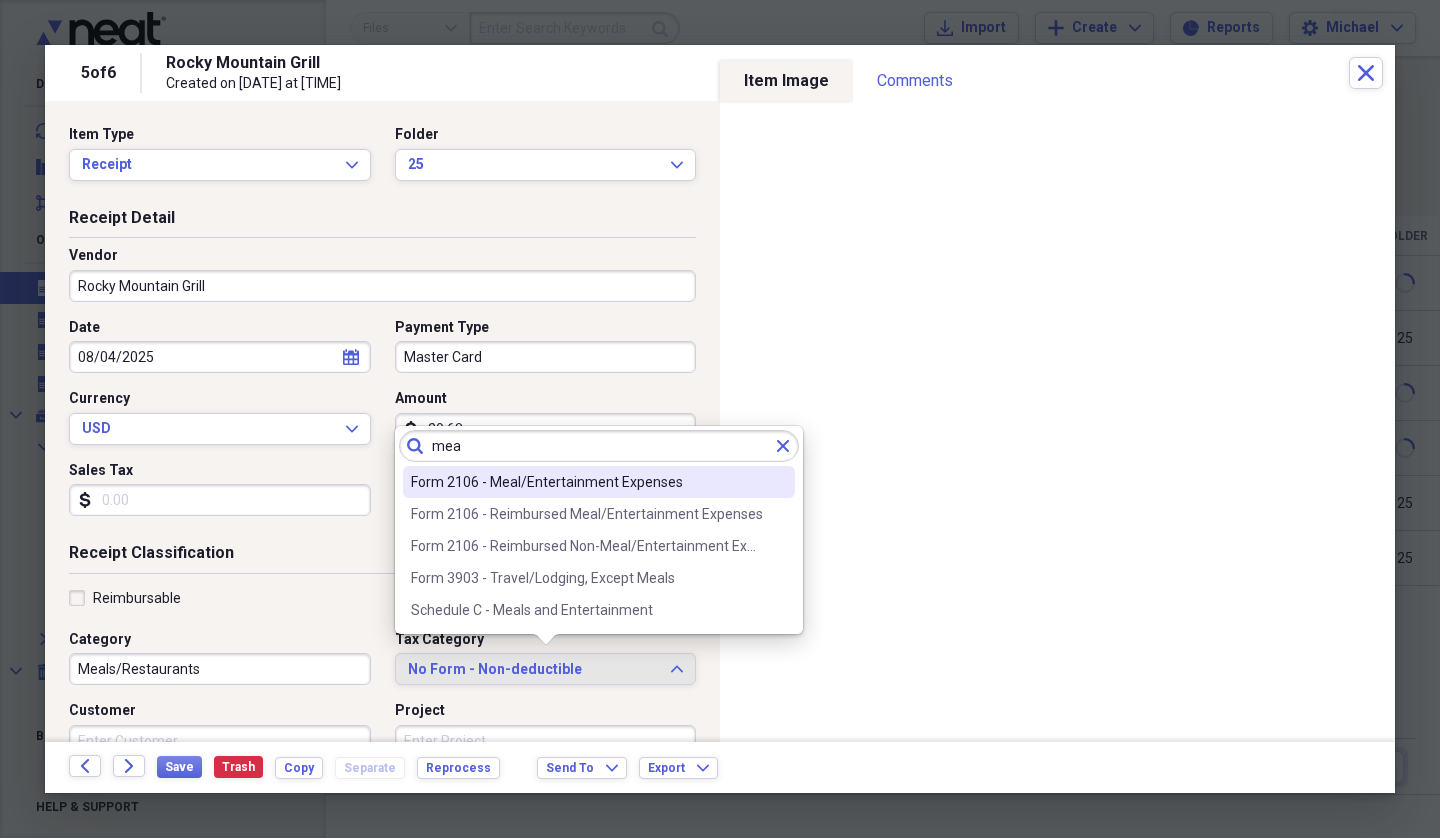 type on "mea" 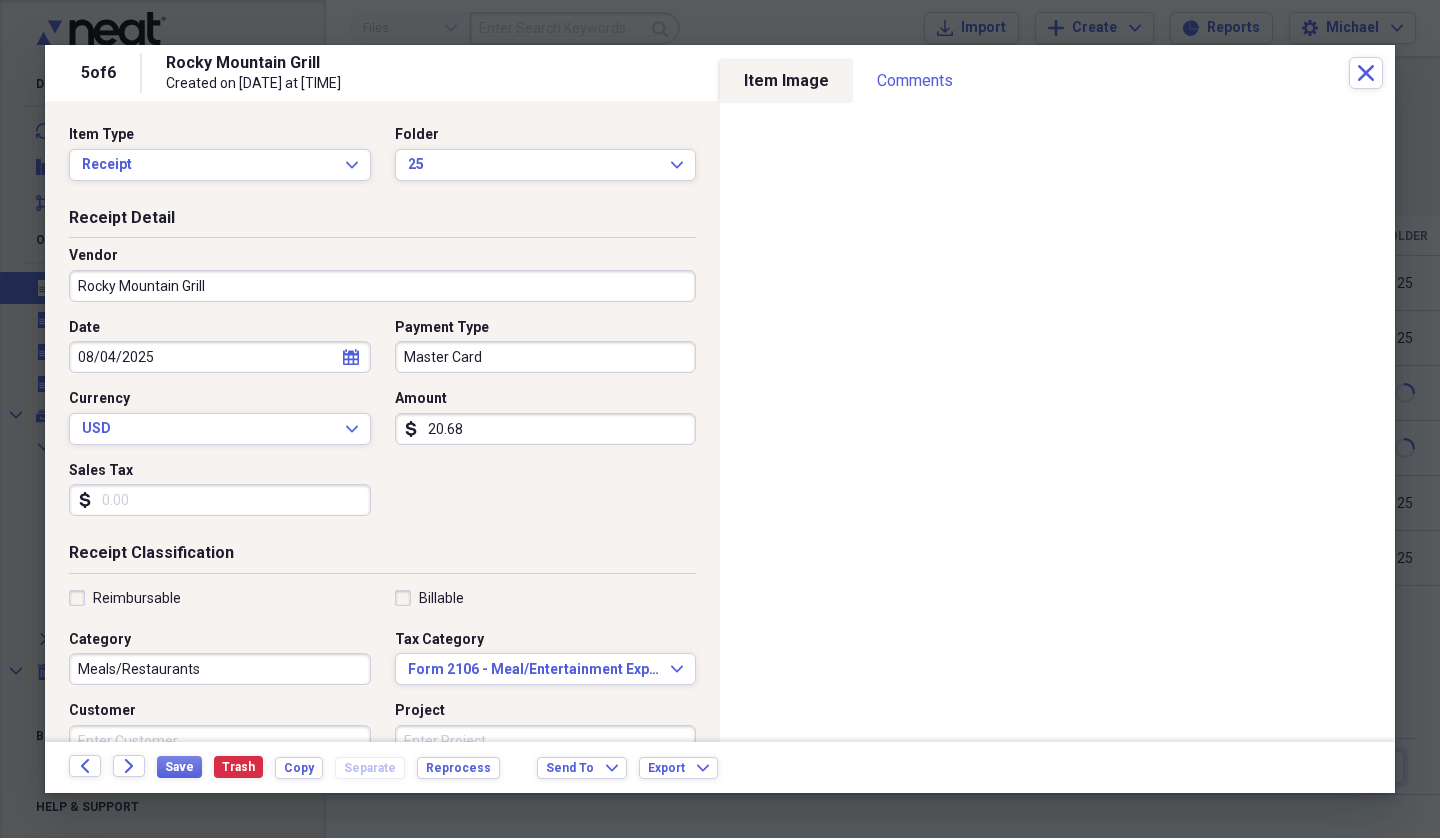 click on "20.68" at bounding box center [546, 429] 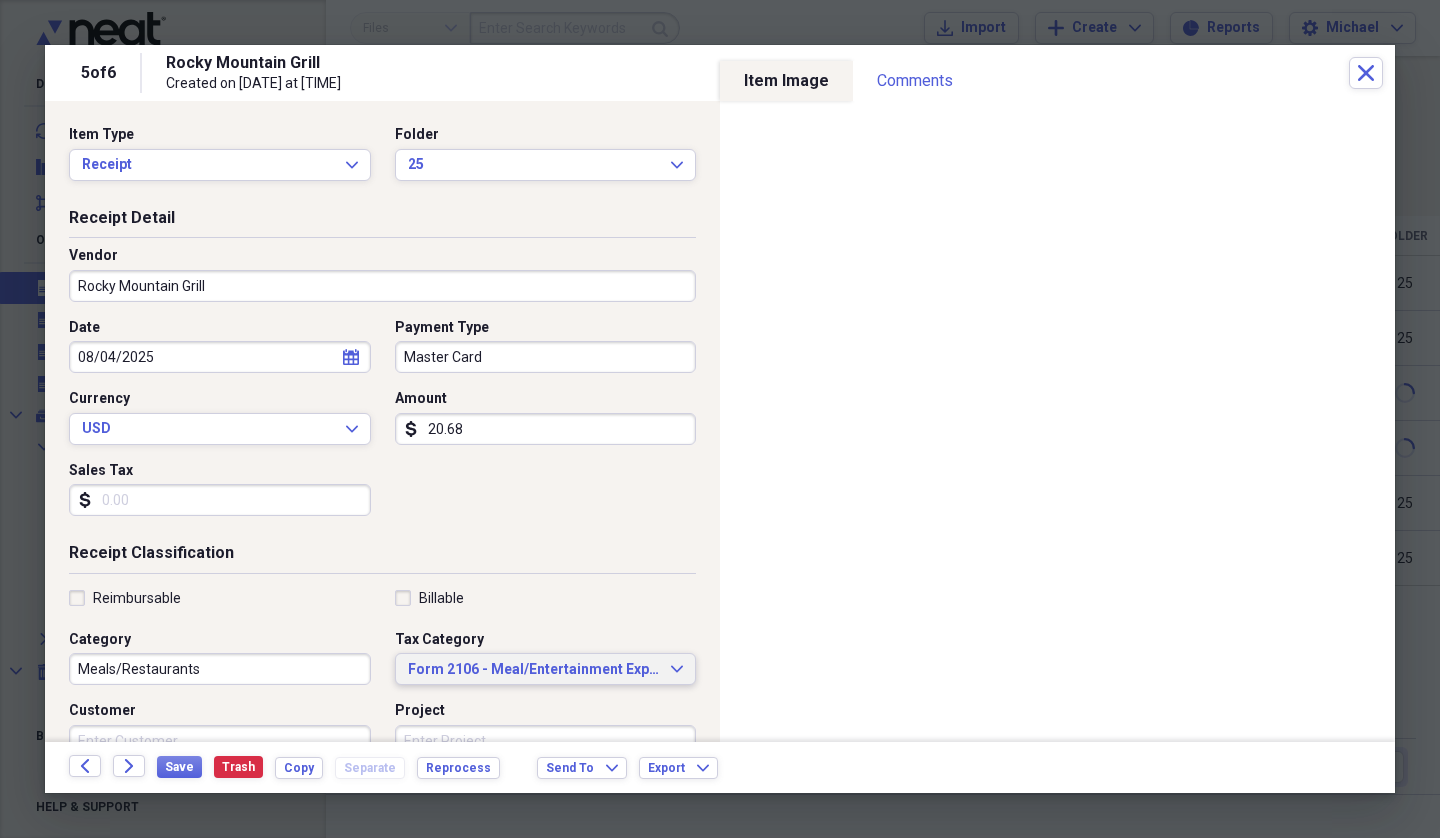 click on "Form 2106 - Meal/Entertainment Expenses" at bounding box center (534, 670) 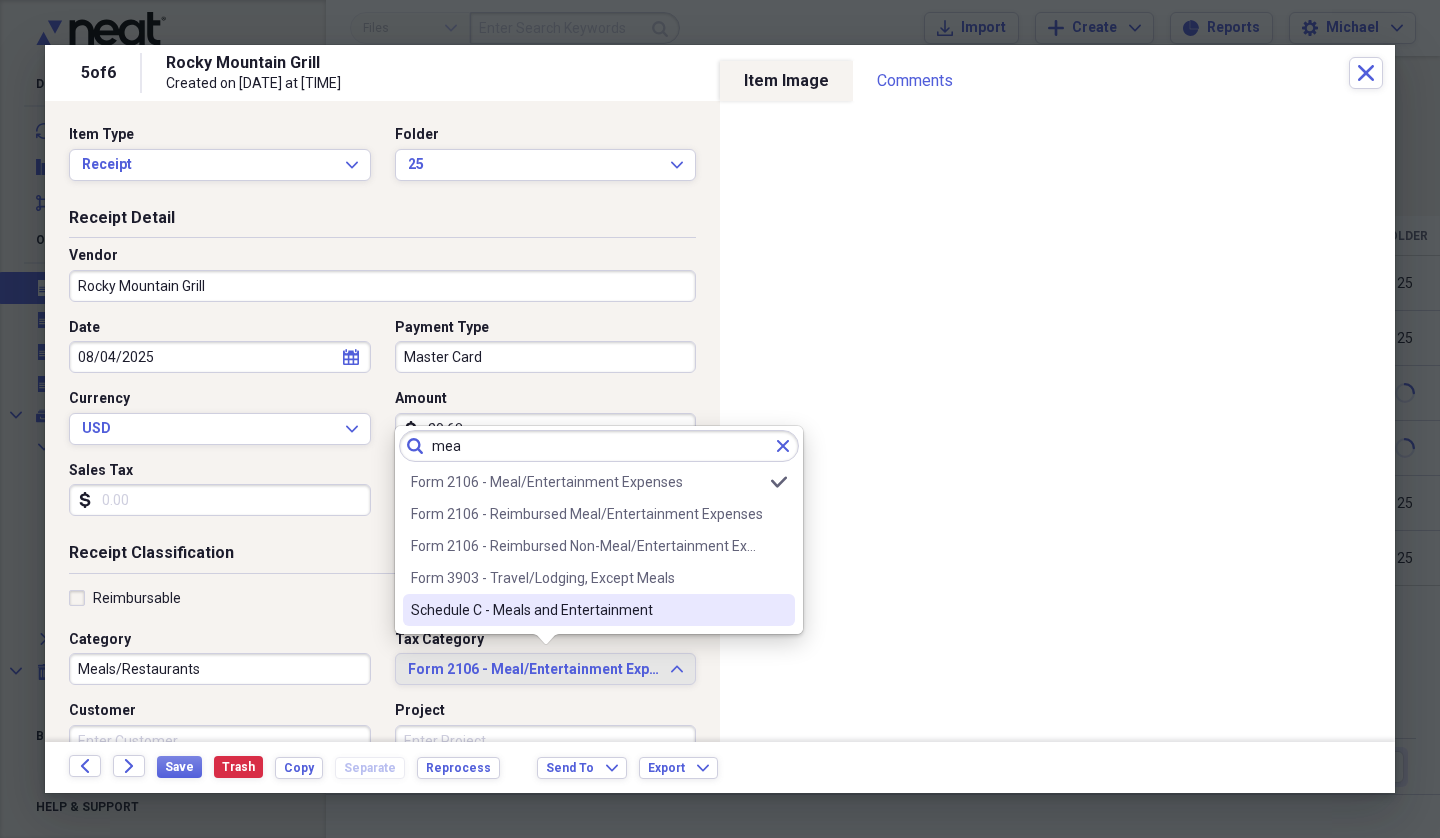 click on "Schedule C - Meals and Entertainment" at bounding box center [587, 610] 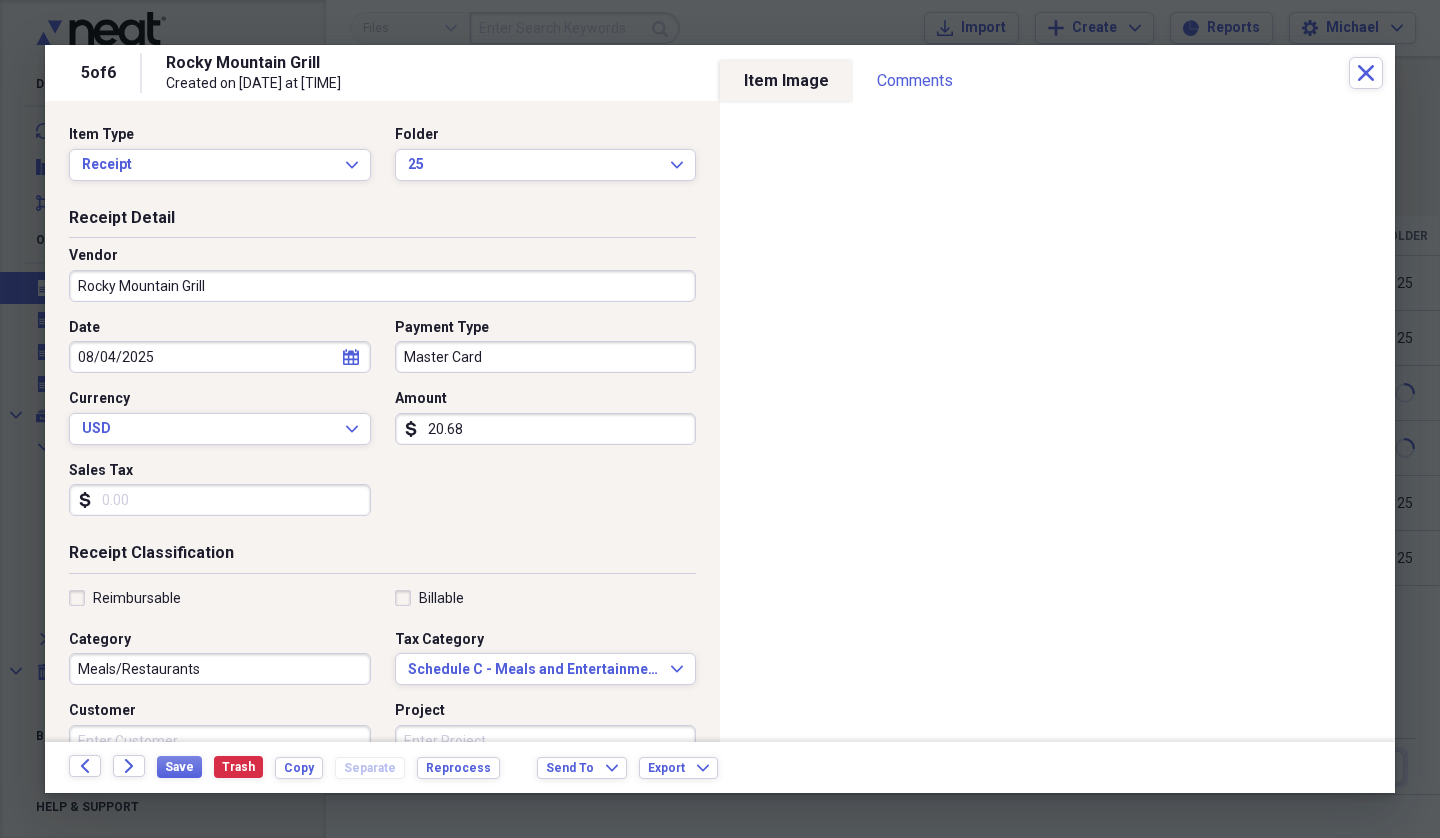 click on "20.68" at bounding box center [546, 429] 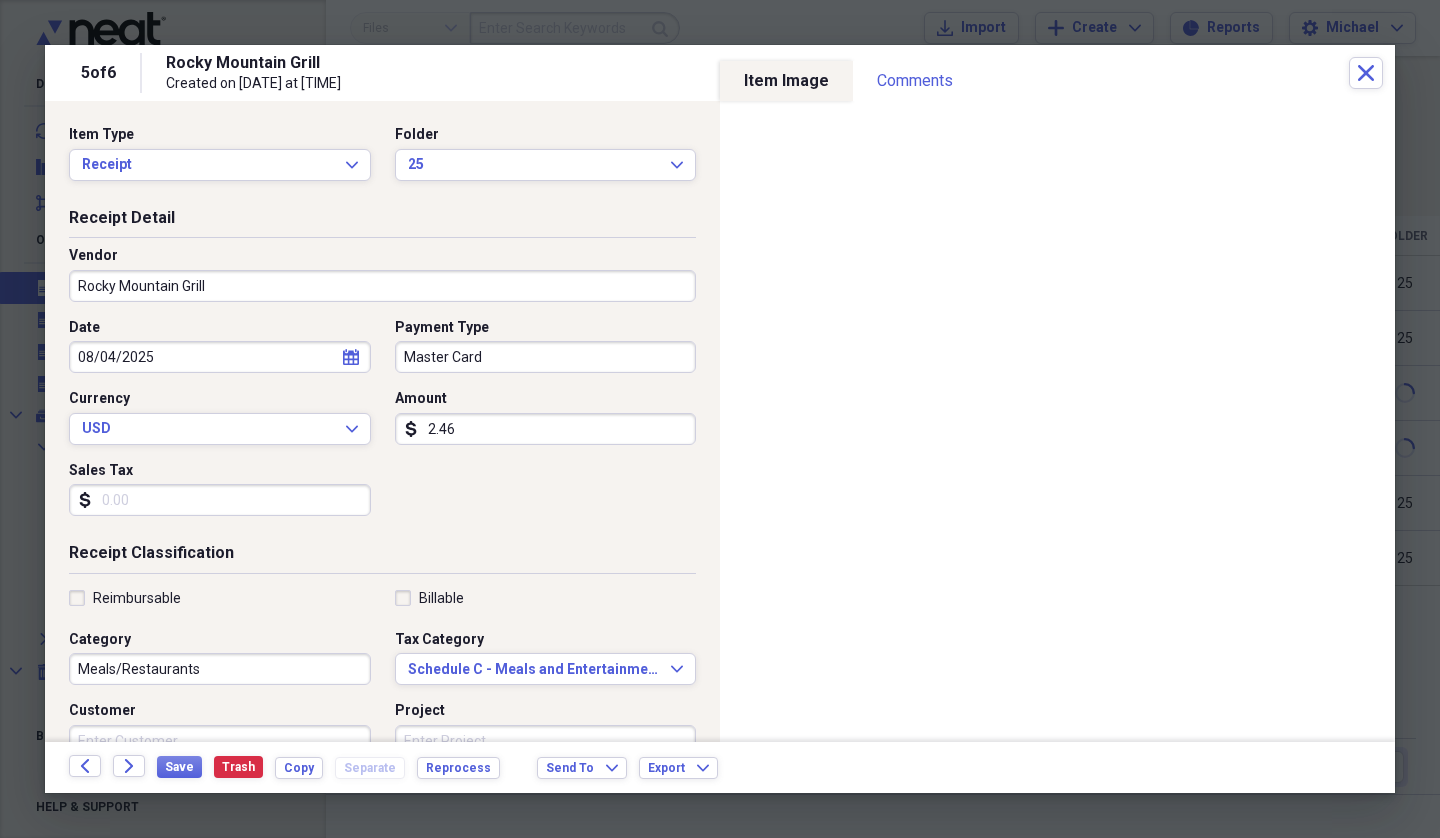 type on "24.68" 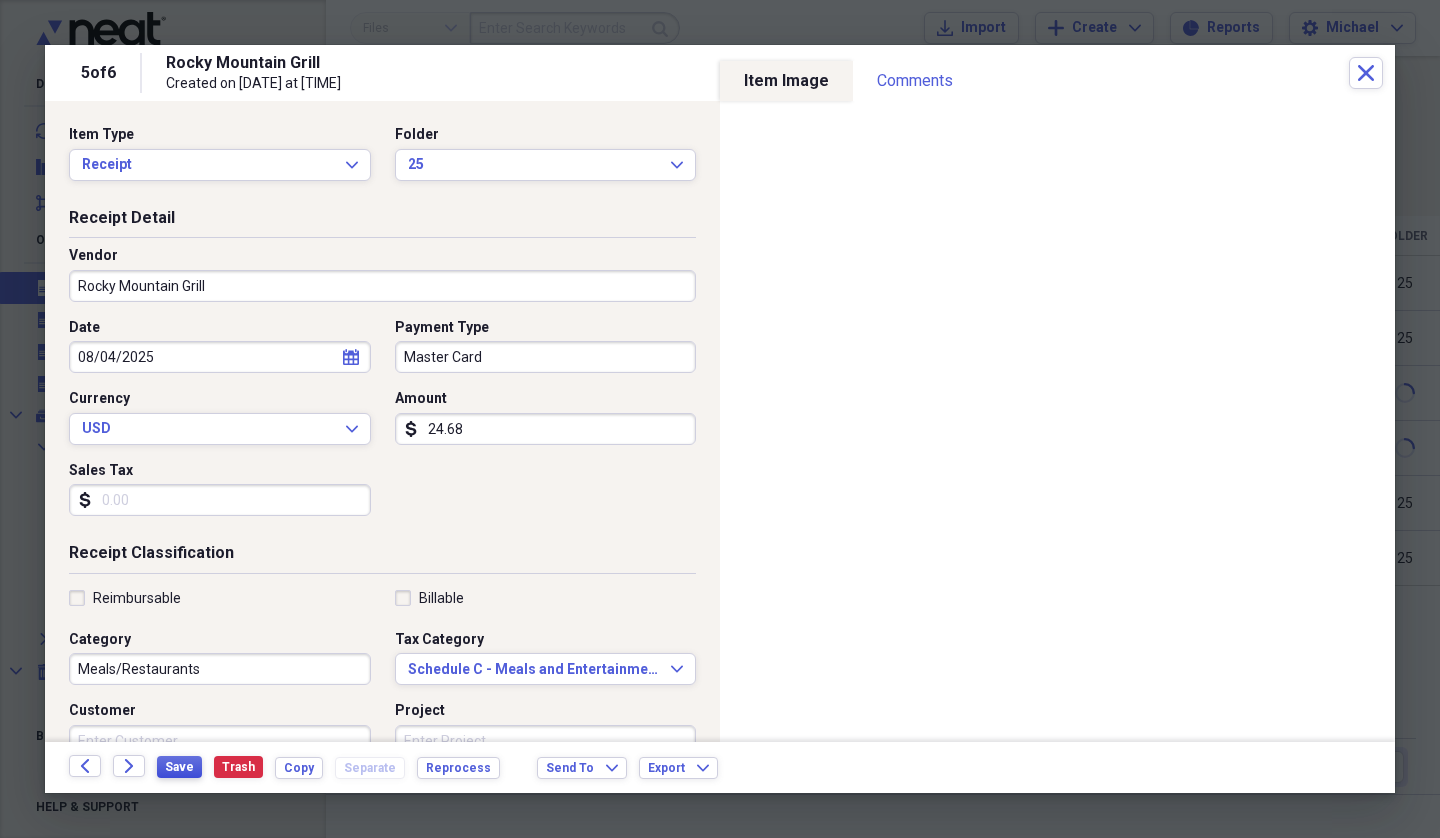 click on "Save" at bounding box center (179, 767) 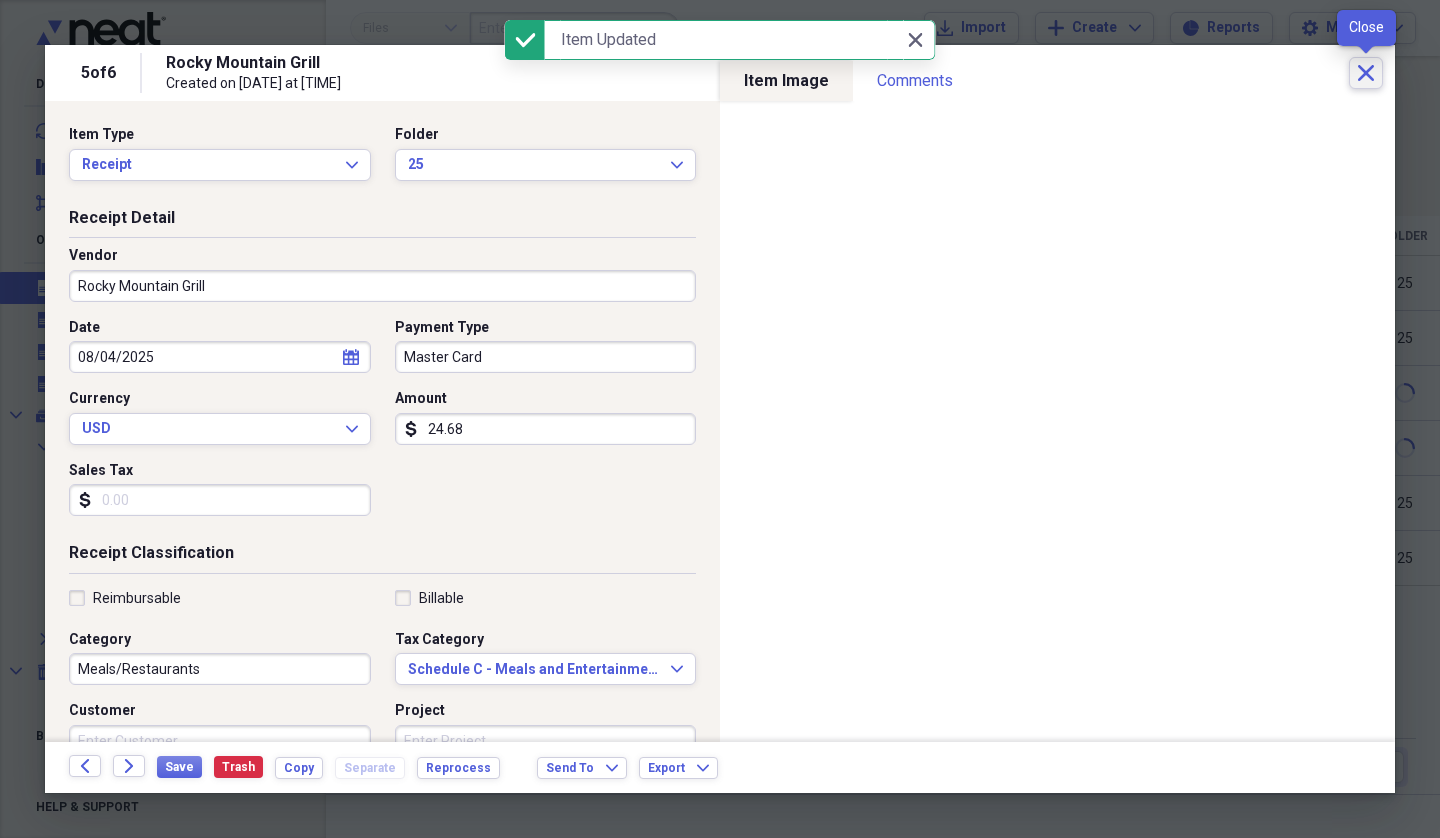 click on "Close" at bounding box center [1366, 73] 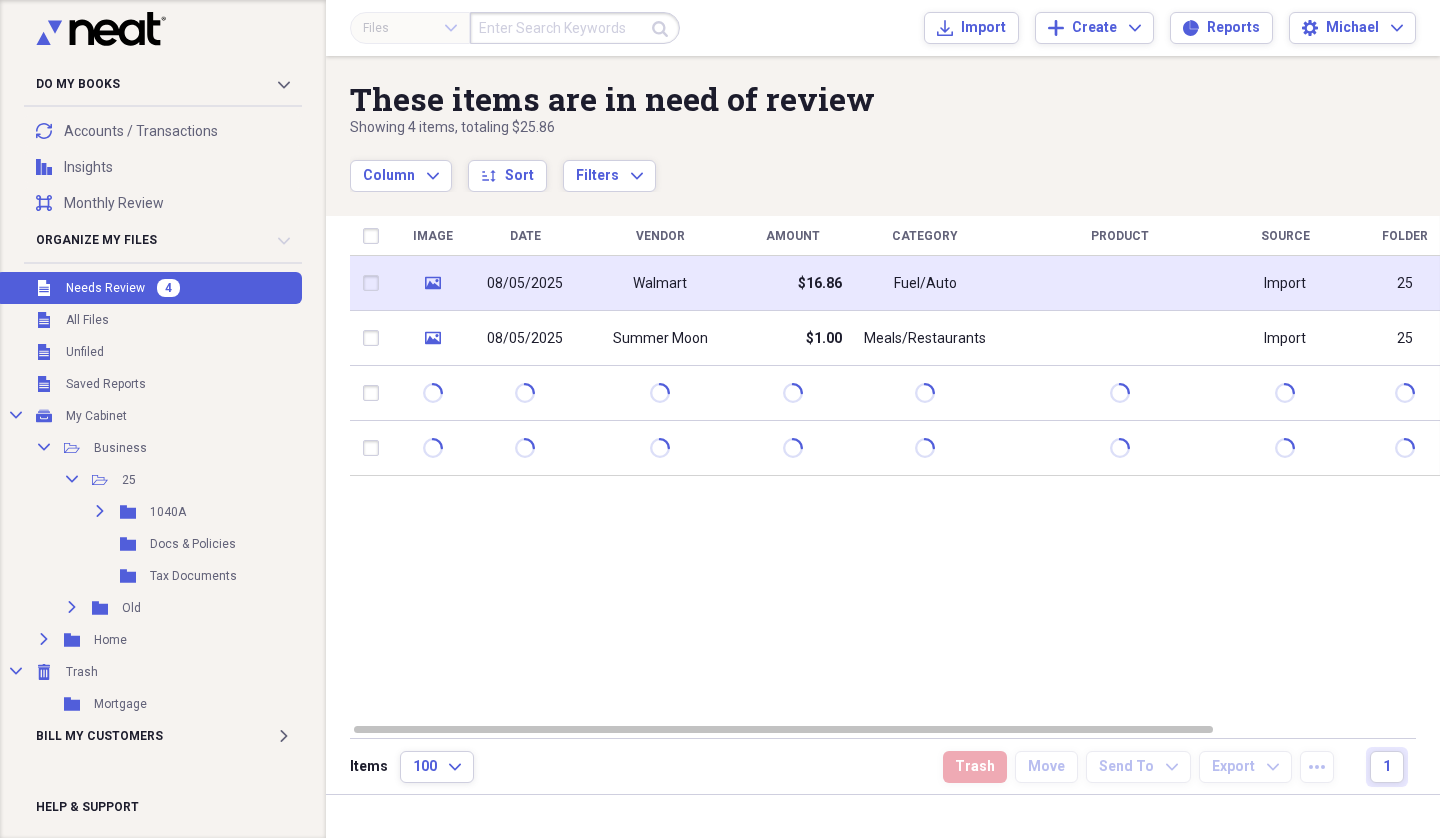 click on "08/05/2025" at bounding box center [525, 283] 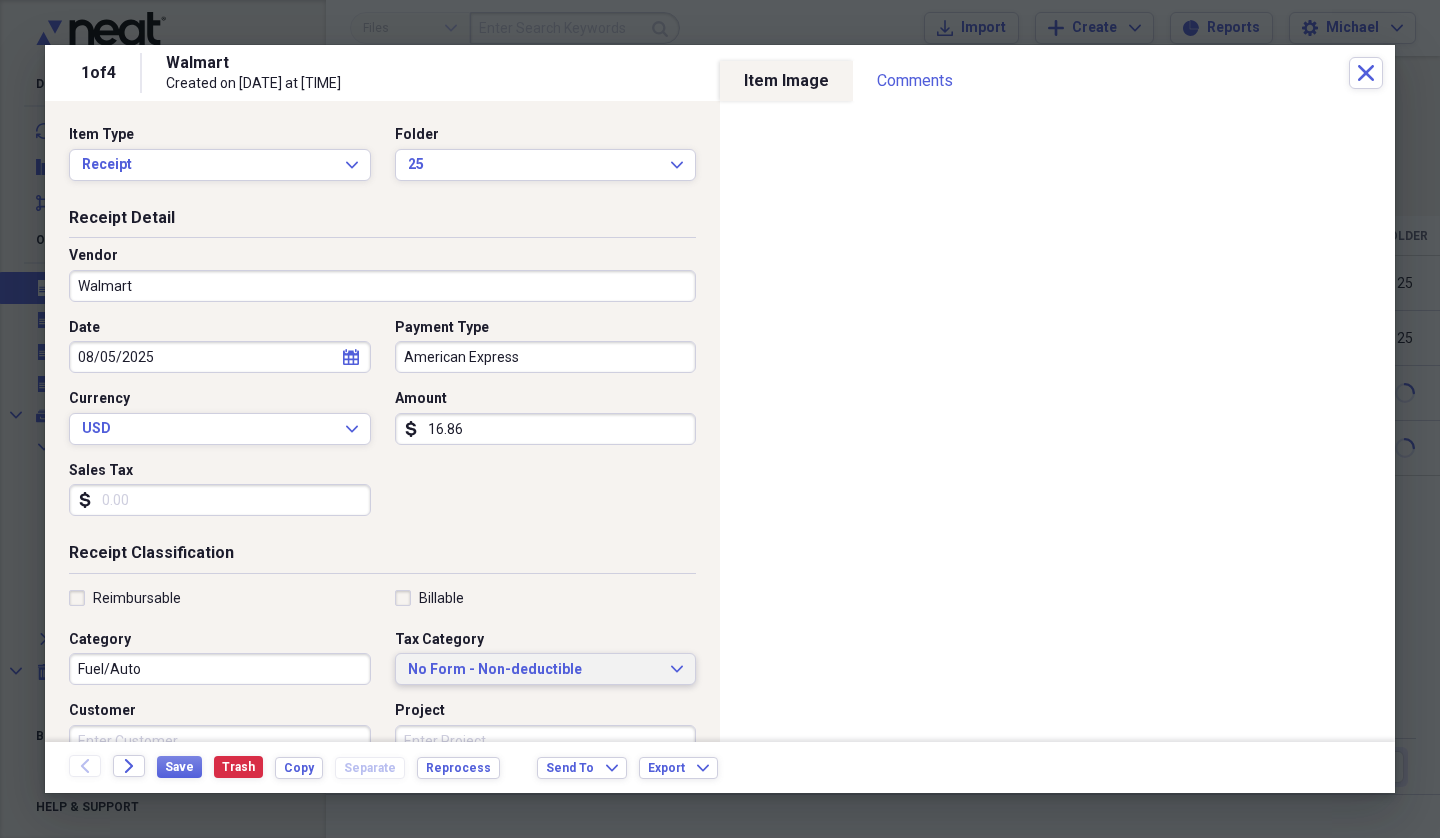 click on "No Form - Non-deductible Expand" at bounding box center [546, 669] 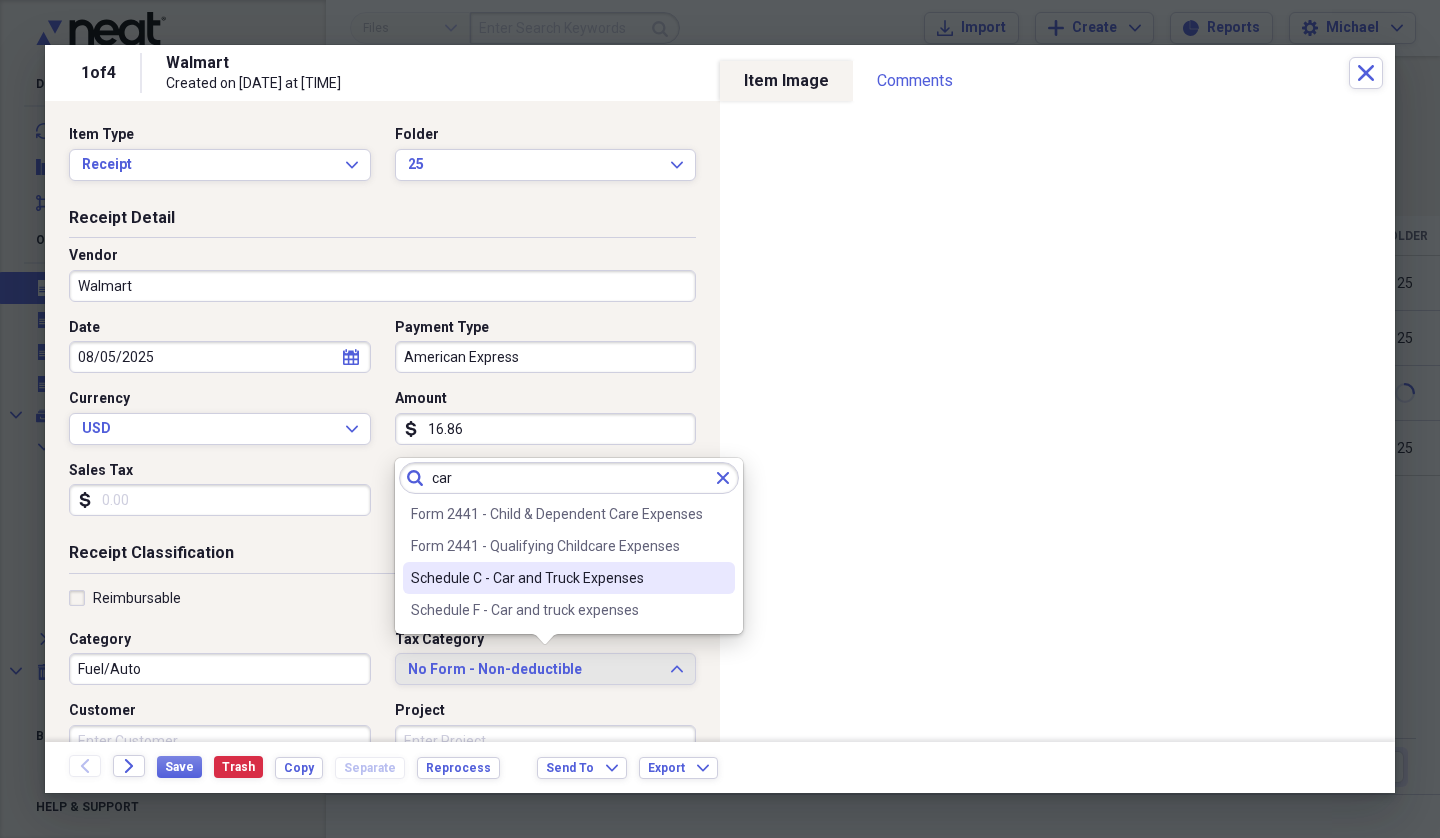 type on "car" 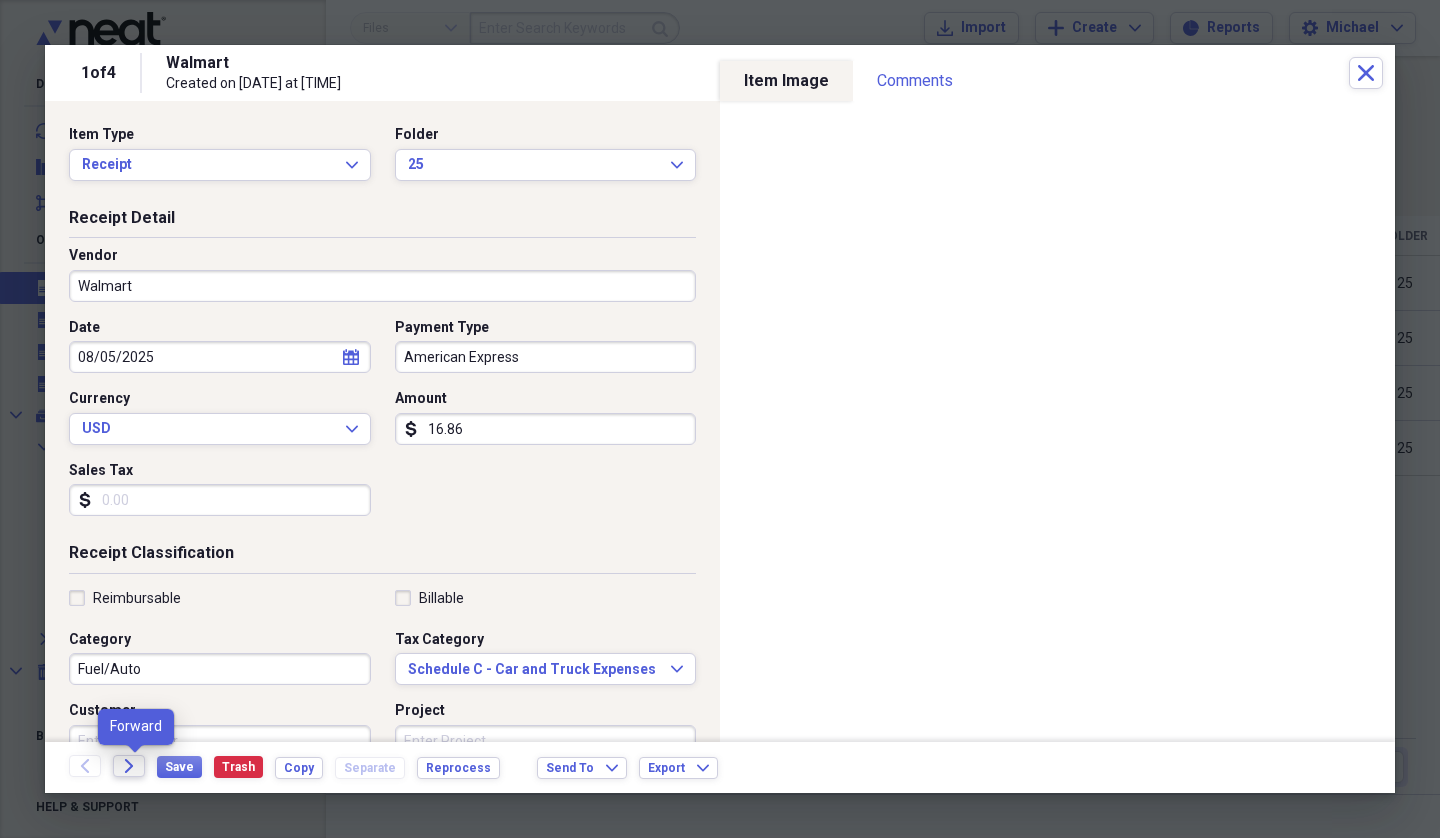 click on "Forward" 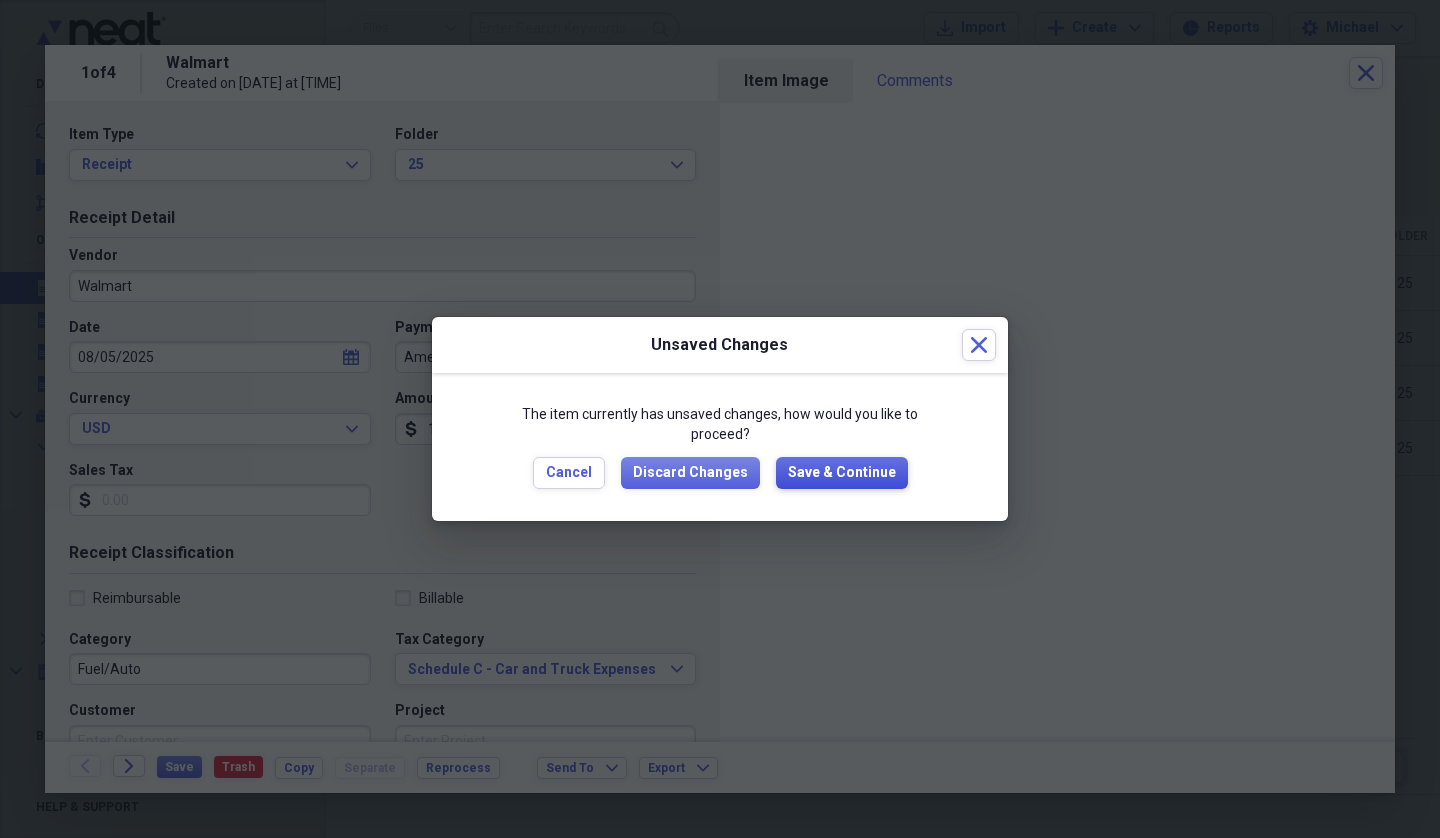 click on "Save & Continue" at bounding box center (842, 473) 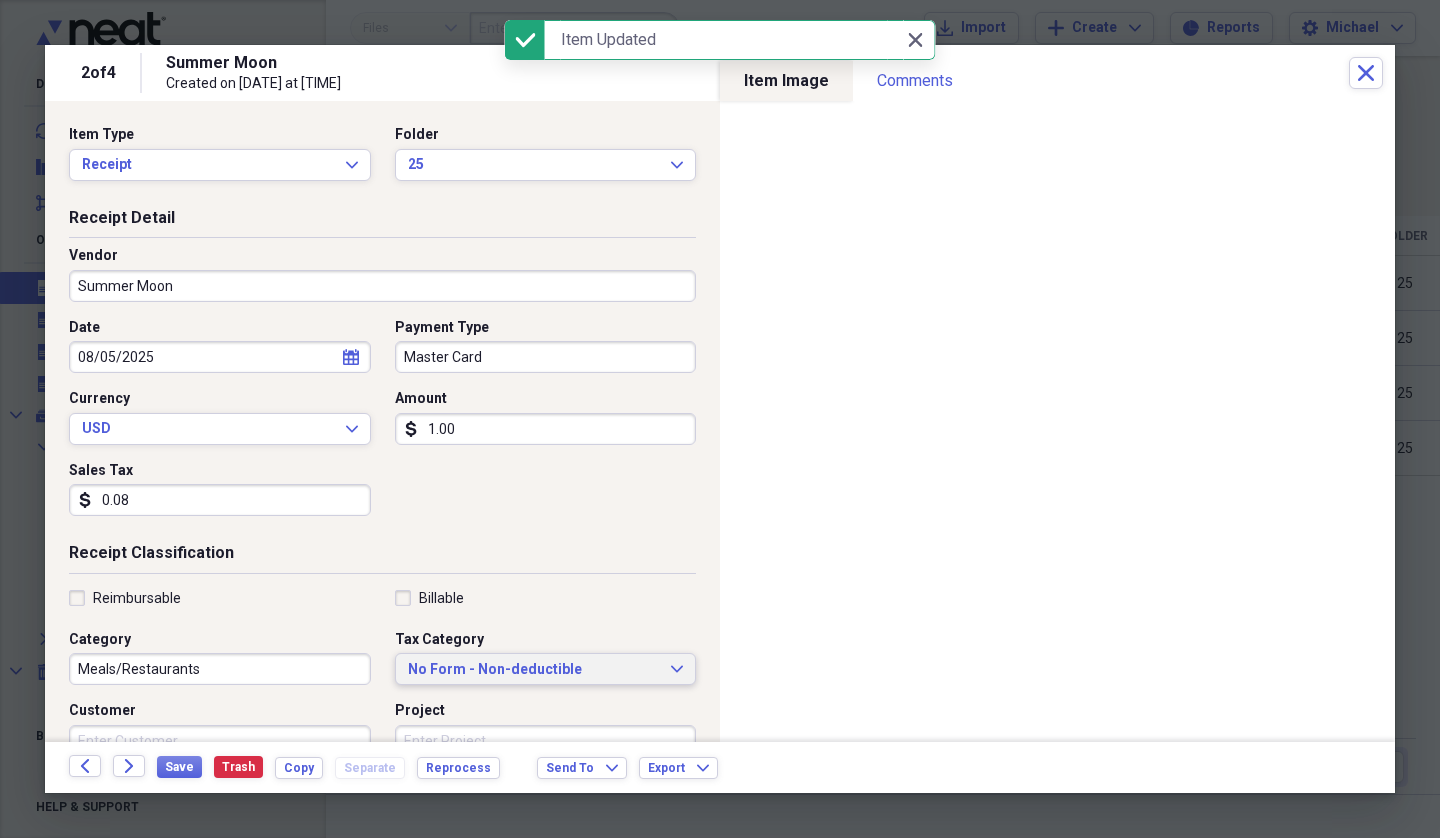 click on "No Form - Non-deductible" at bounding box center (534, 670) 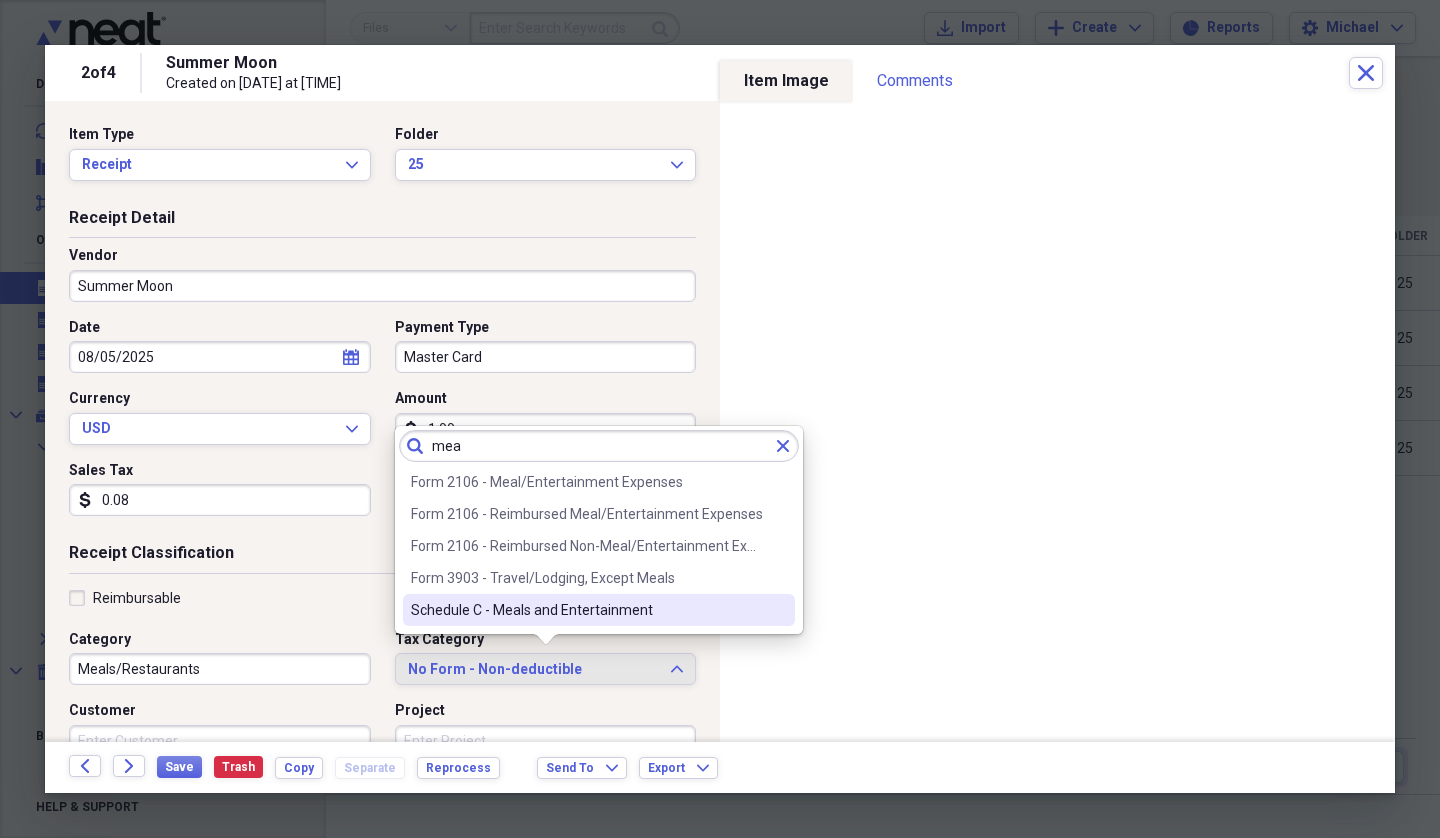 type on "mea" 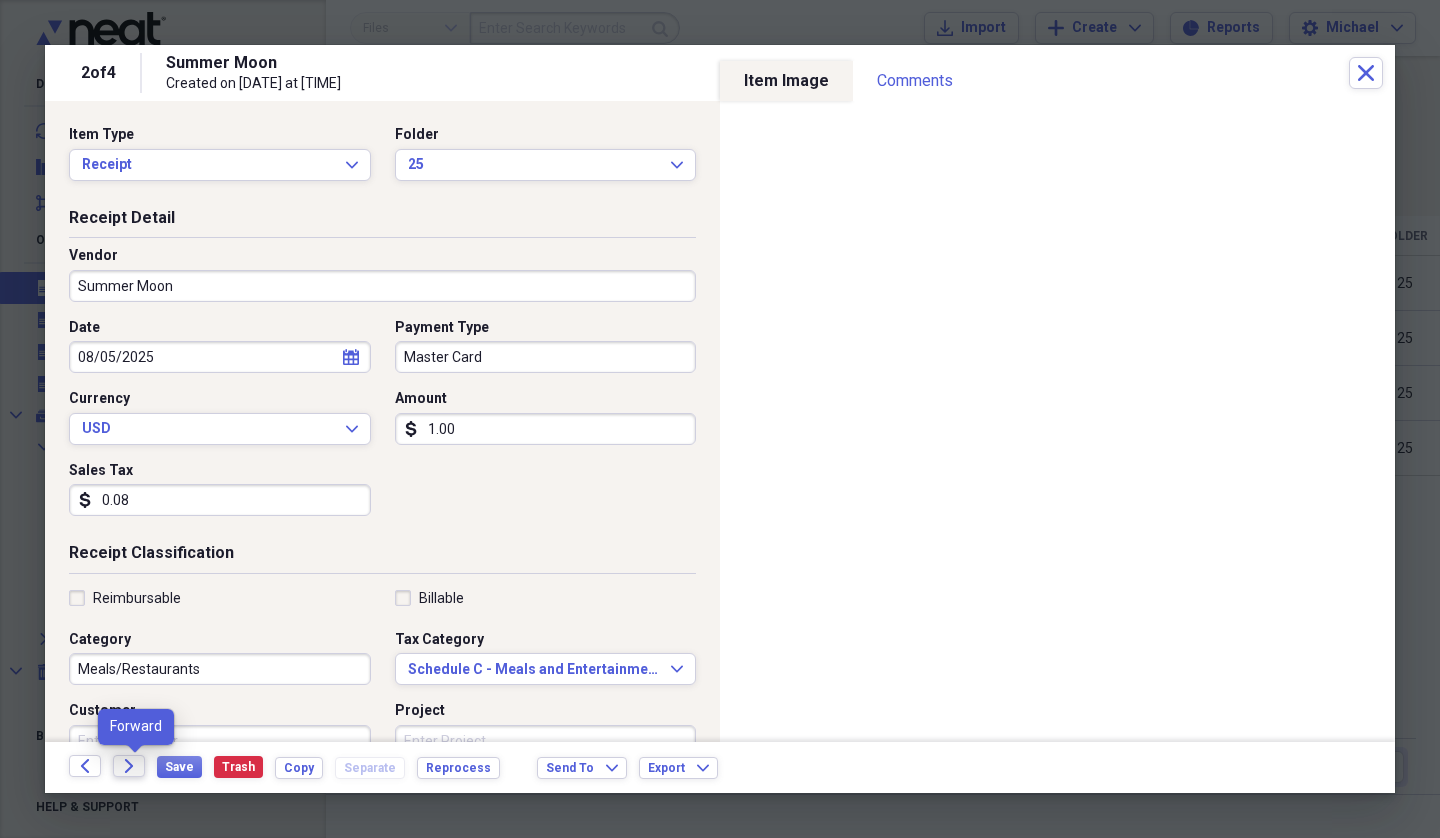 click 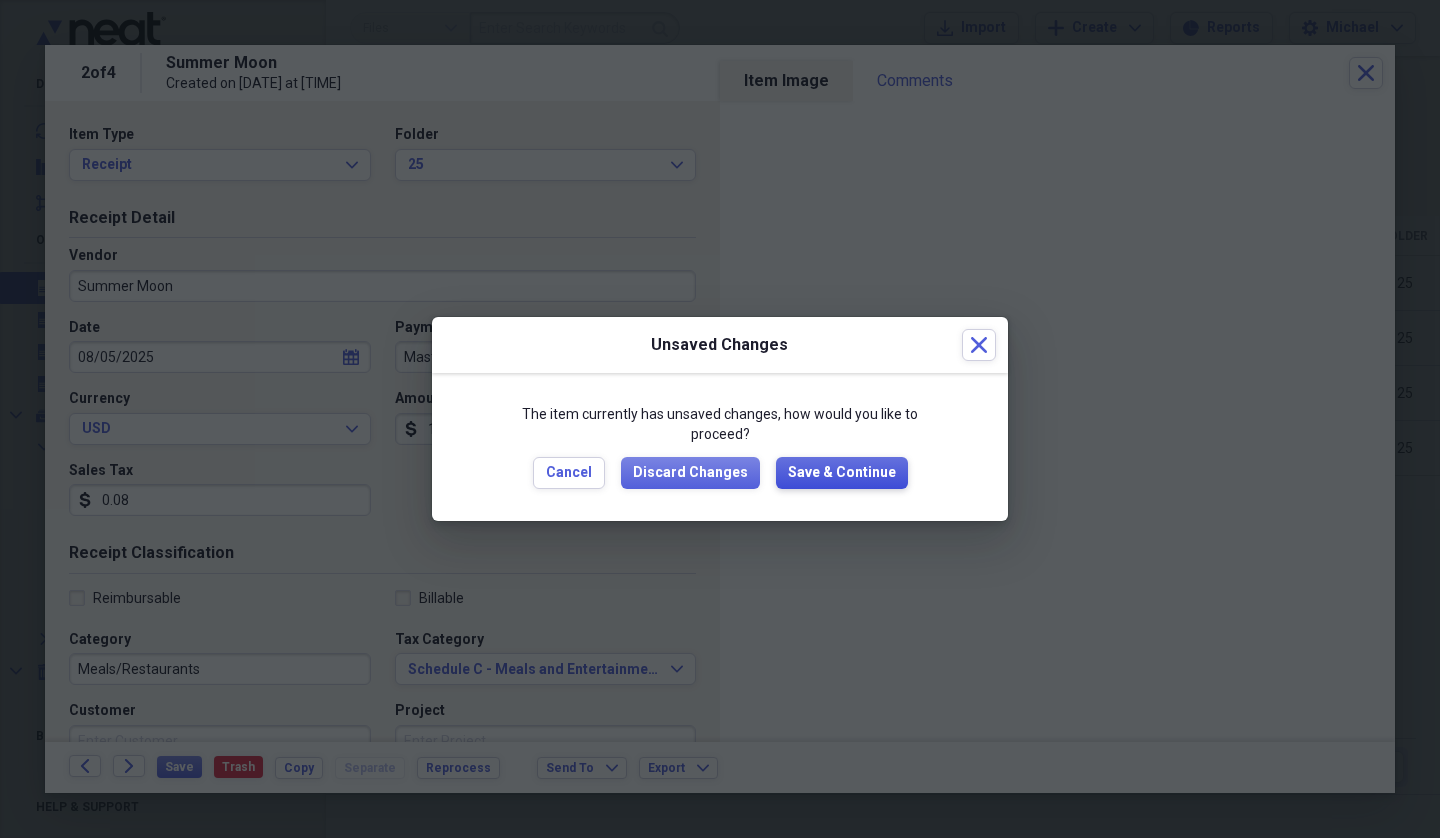 click on "Save & Continue" at bounding box center [842, 473] 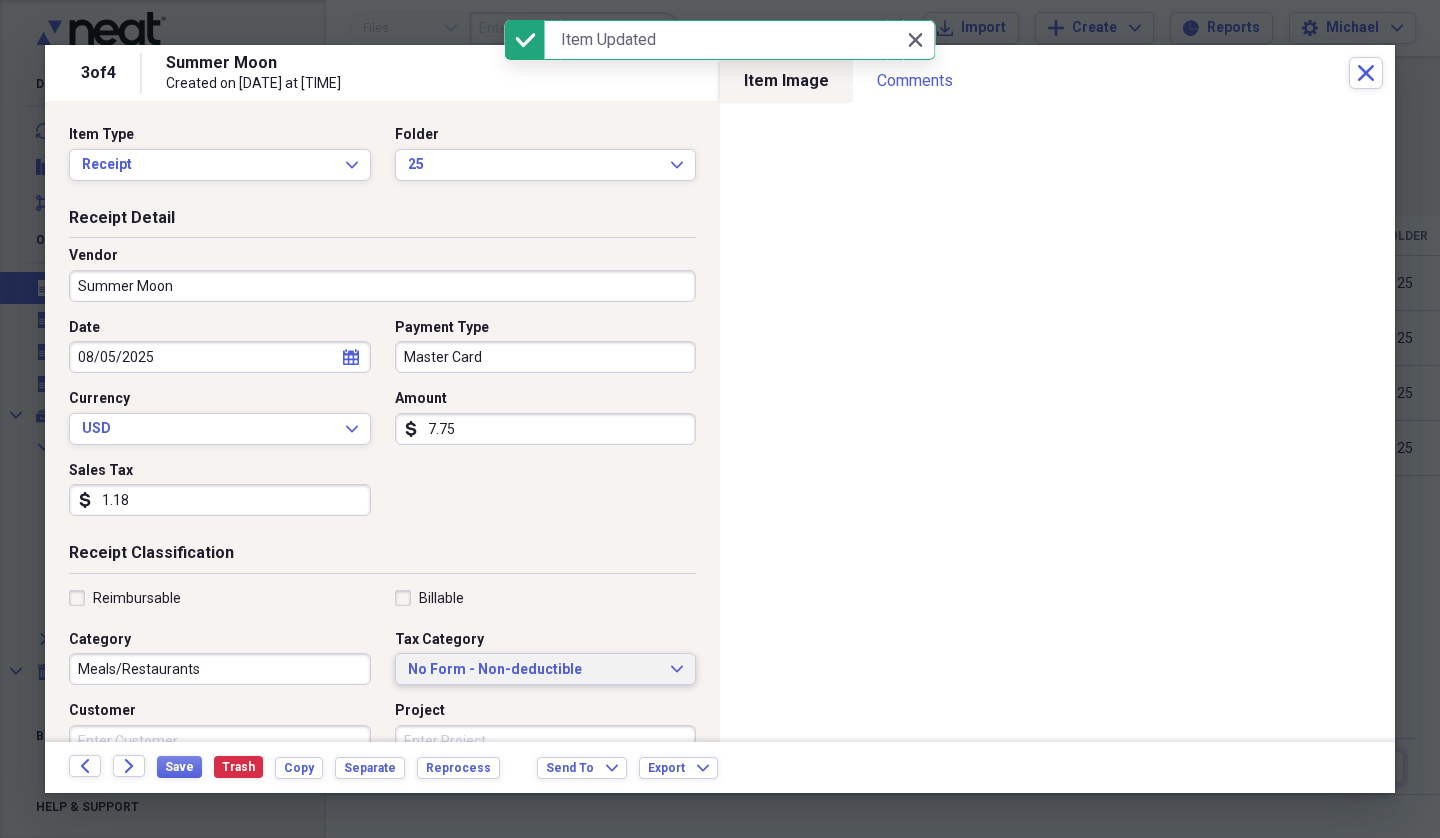 click on "No Form - Non-deductible" at bounding box center [534, 670] 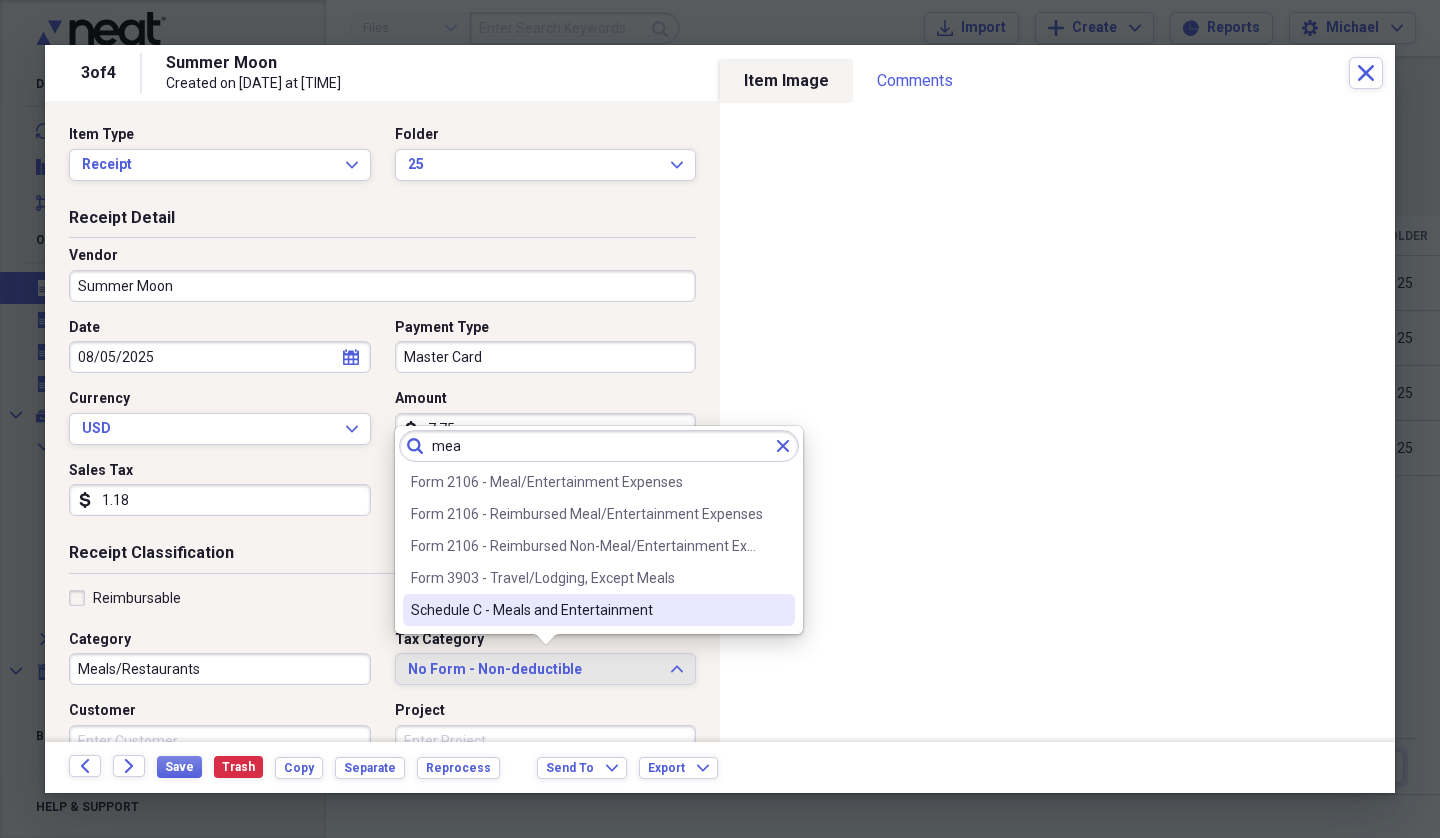 type on "mea" 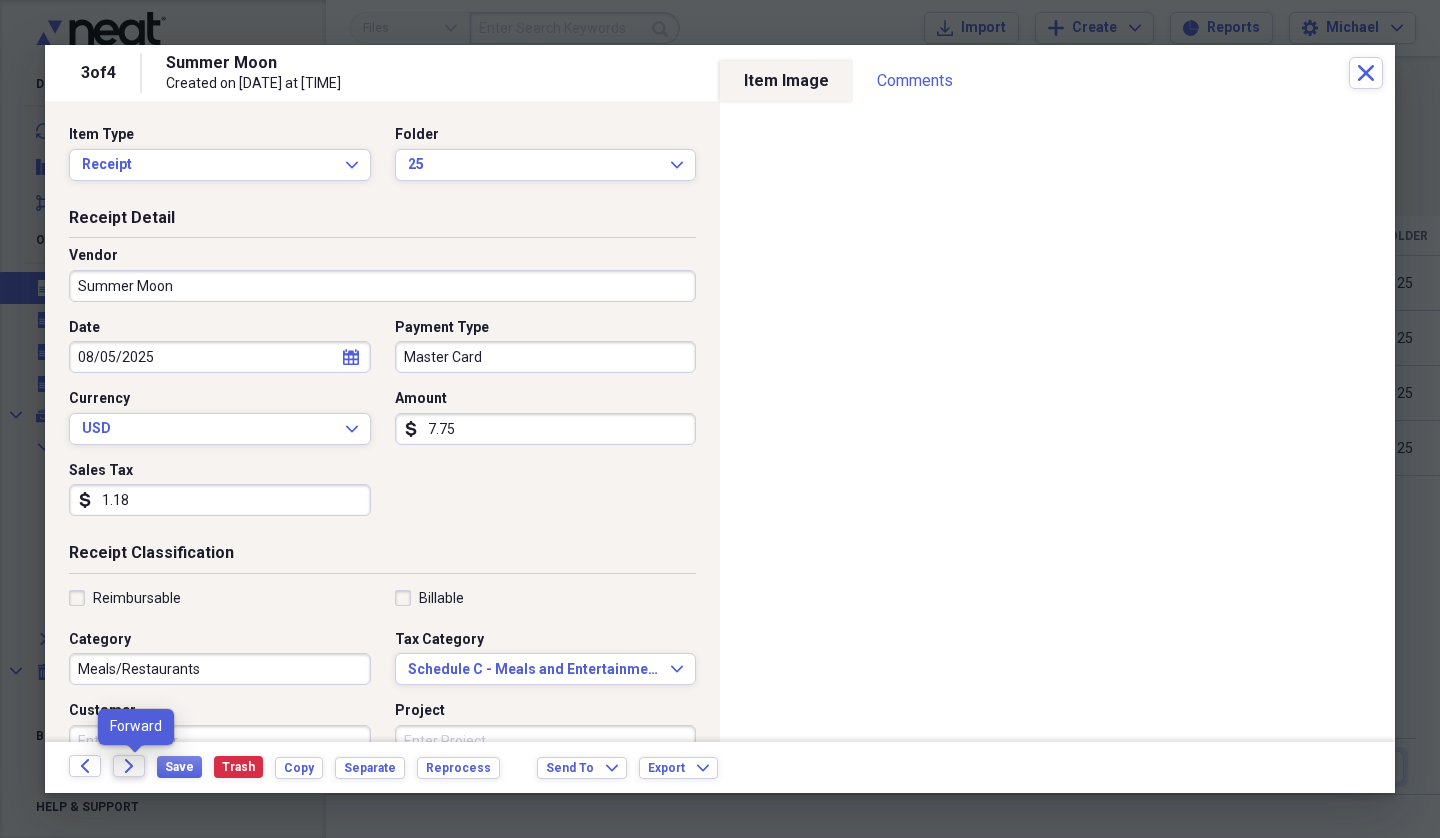 click 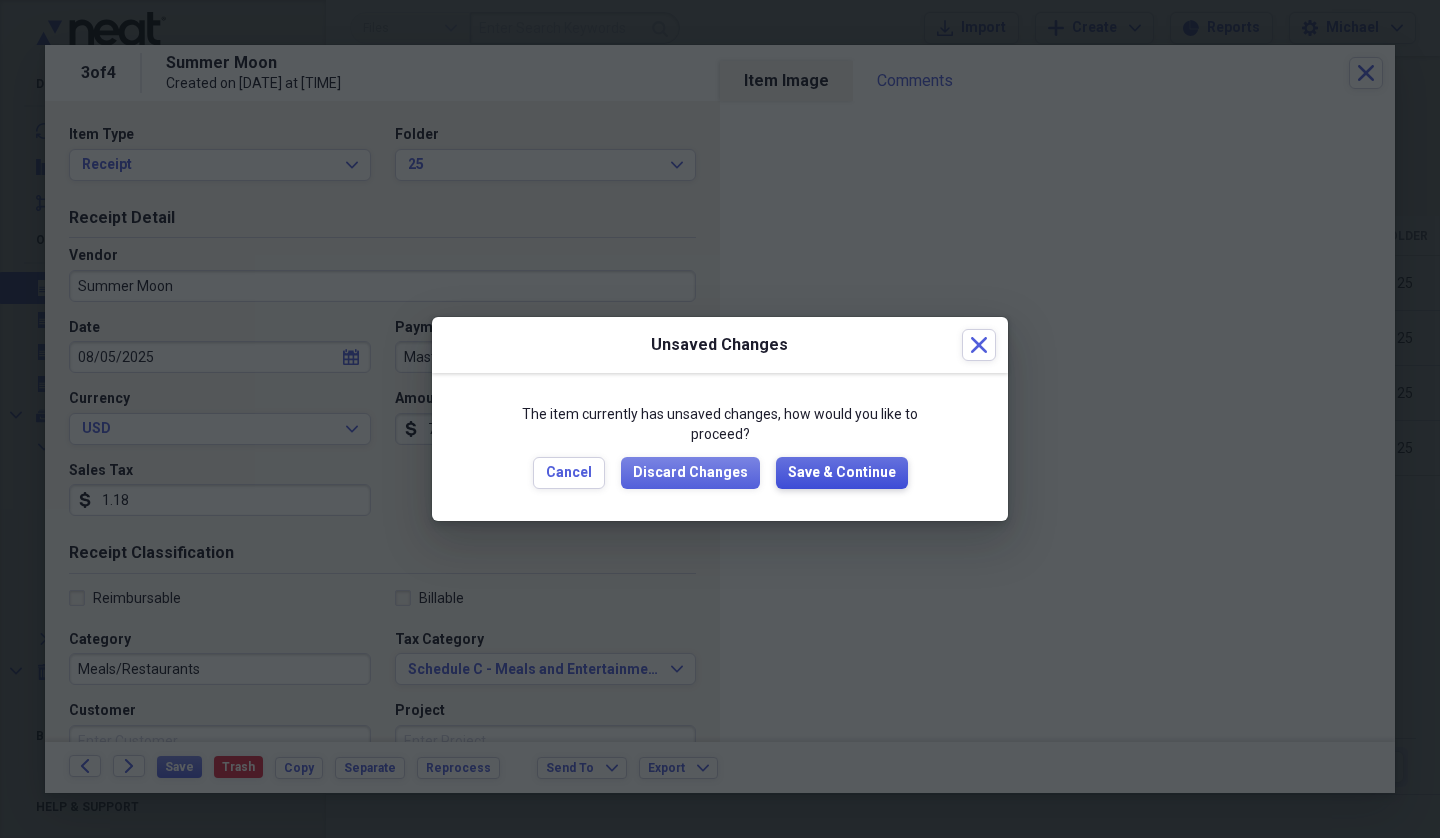 click on "Save & Continue" at bounding box center [842, 473] 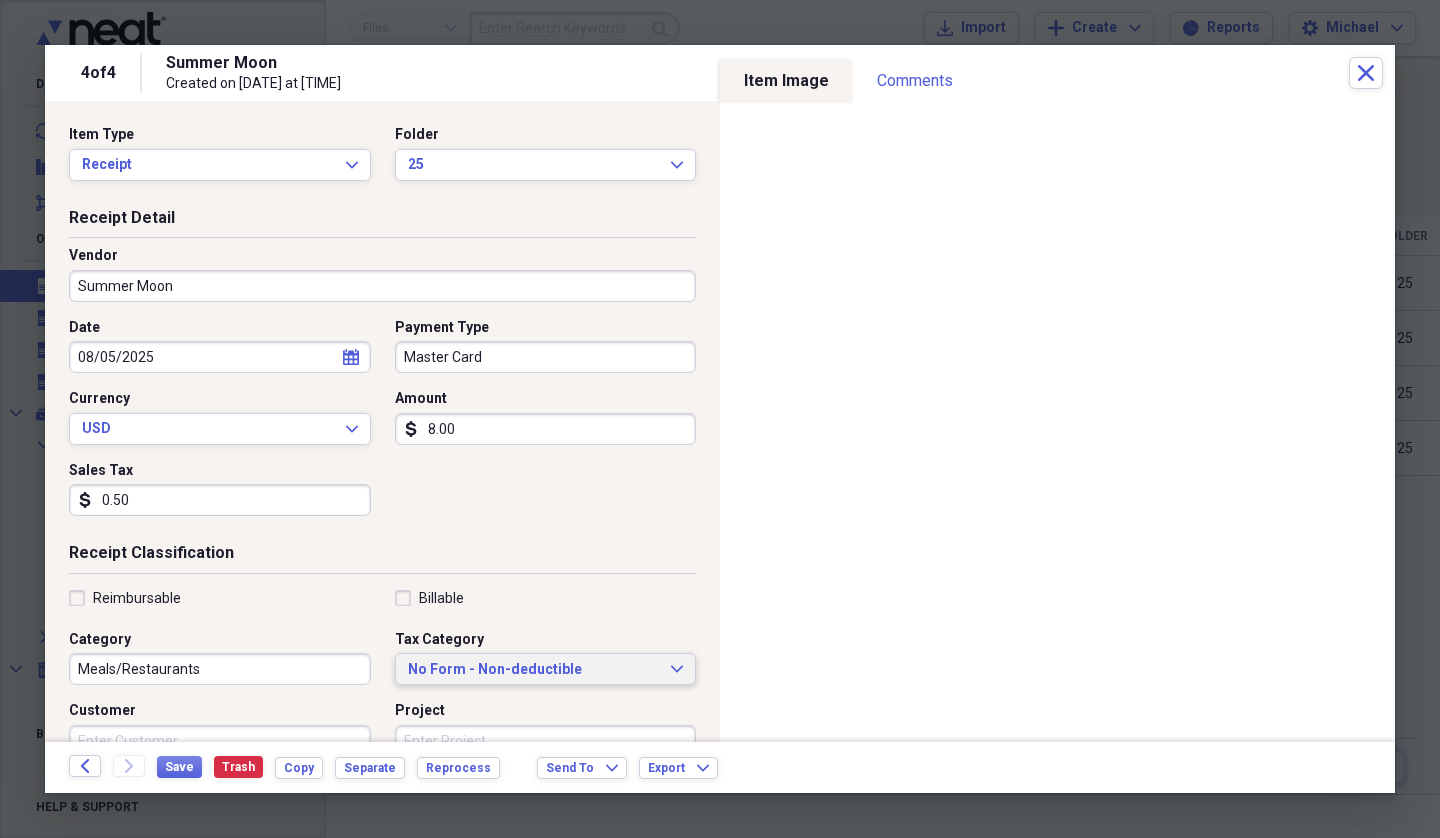 click on "No Form - Non-deductible" at bounding box center [534, 670] 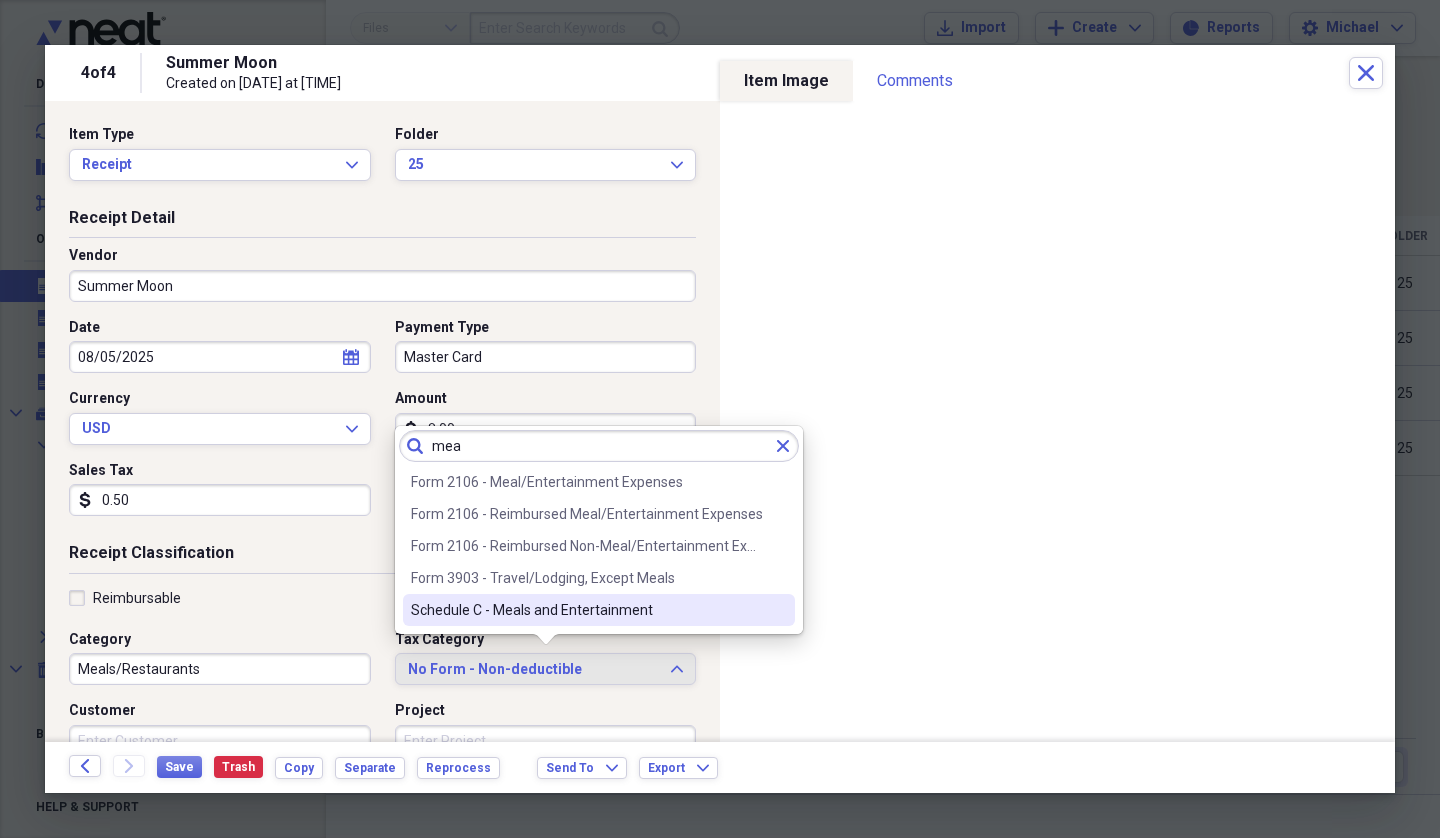 type on "mea" 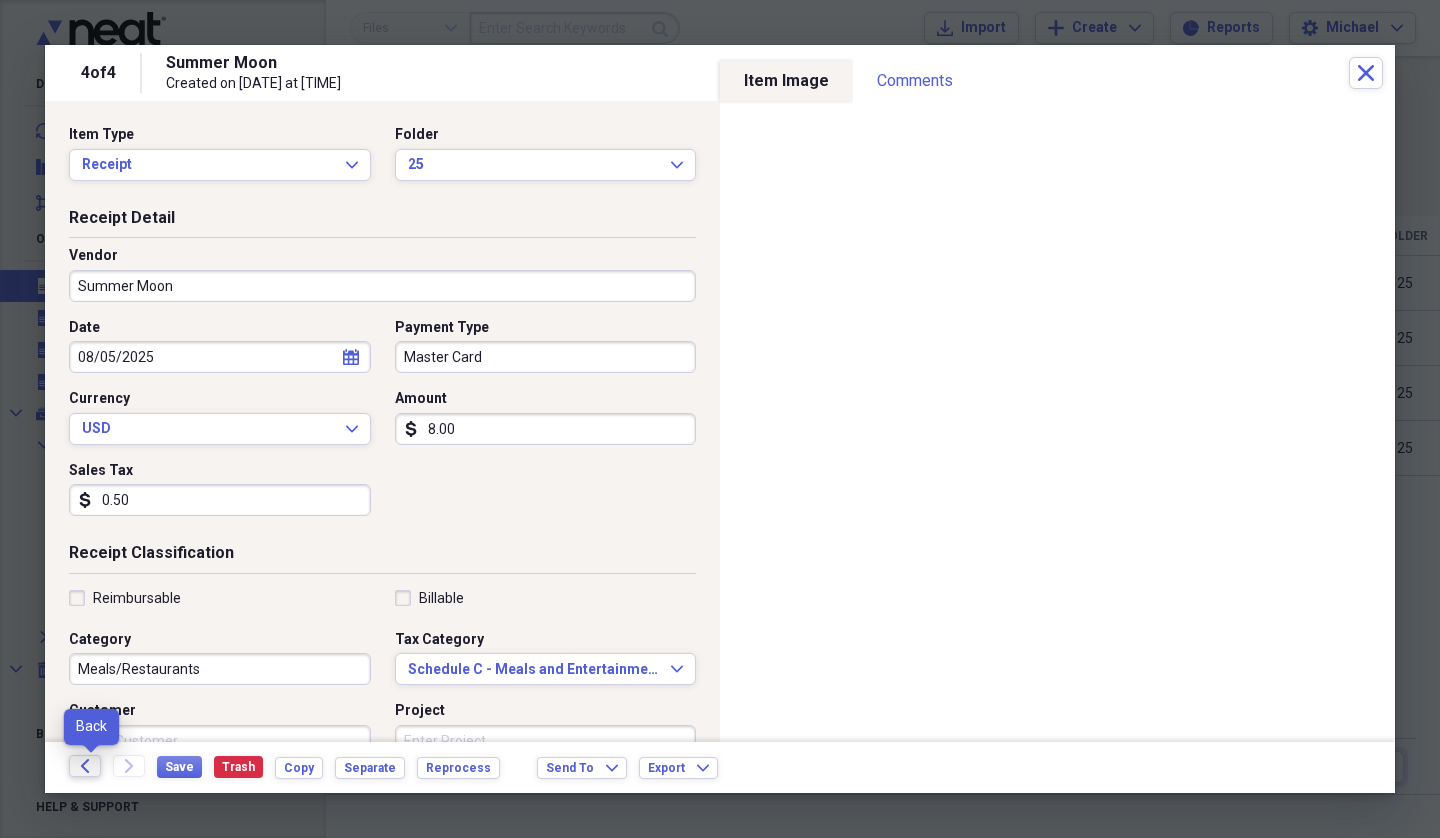 click on "Back" 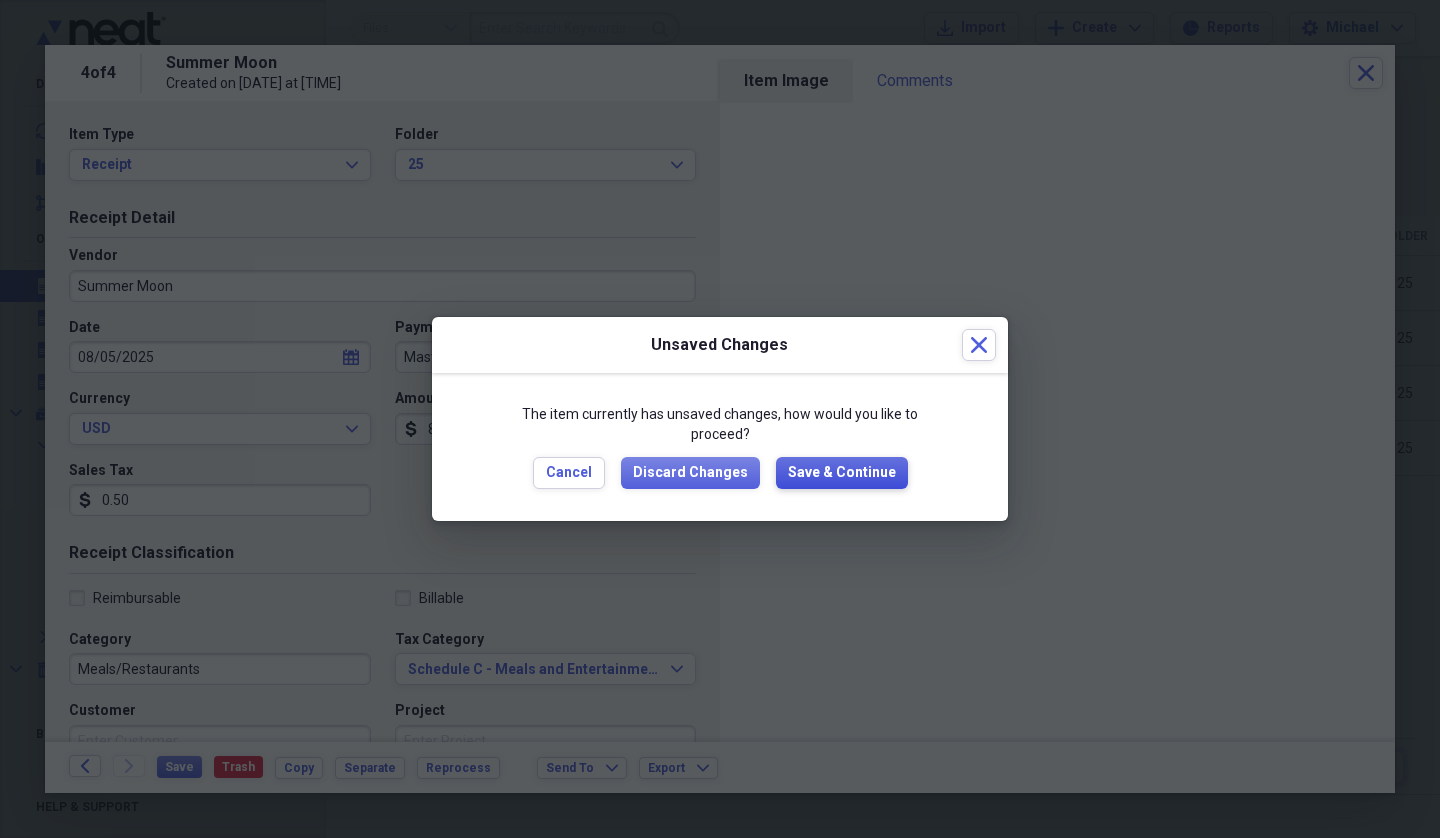 click on "Save & Continue" at bounding box center (842, 473) 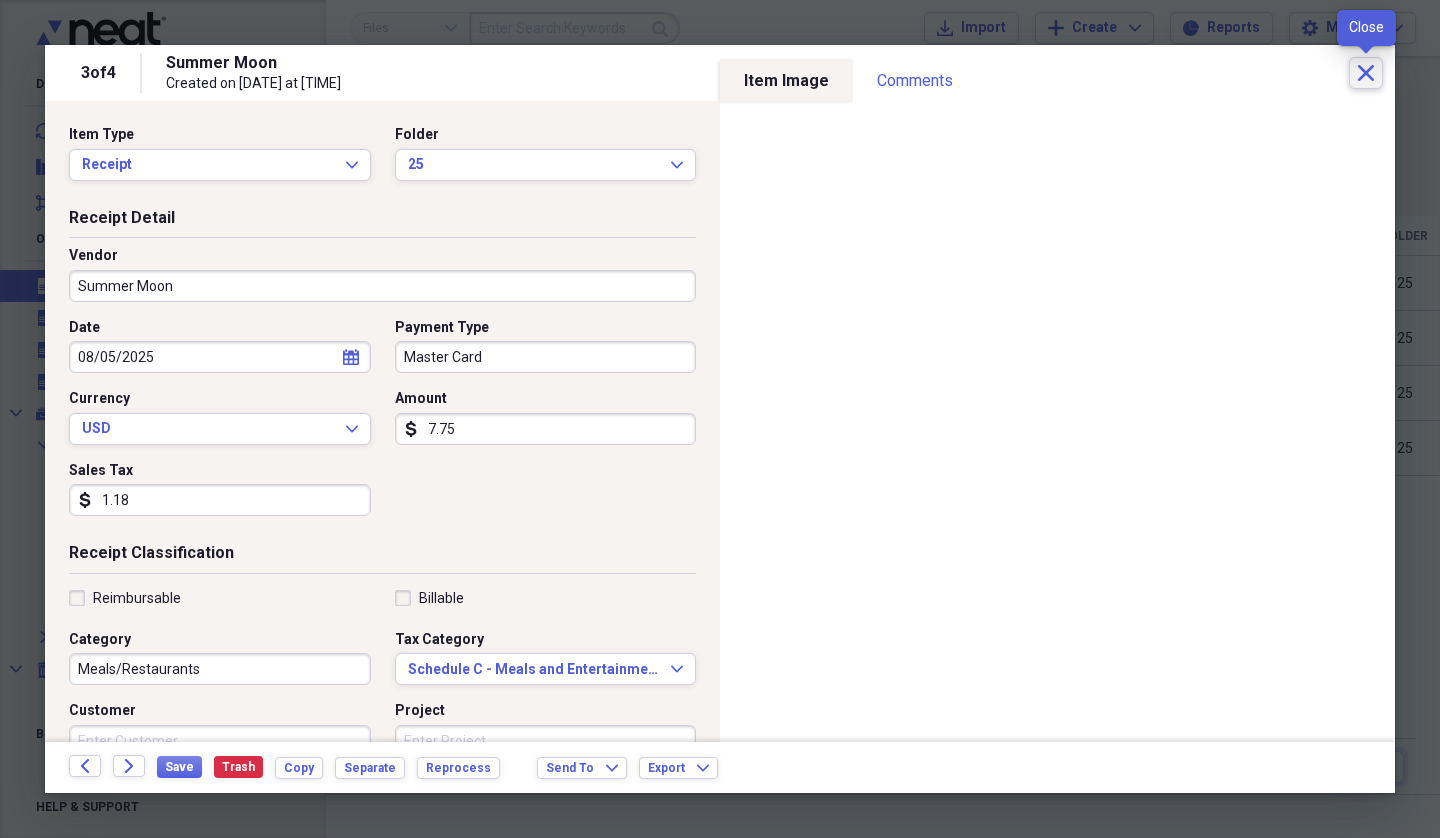 click on "Close" at bounding box center (1366, 73) 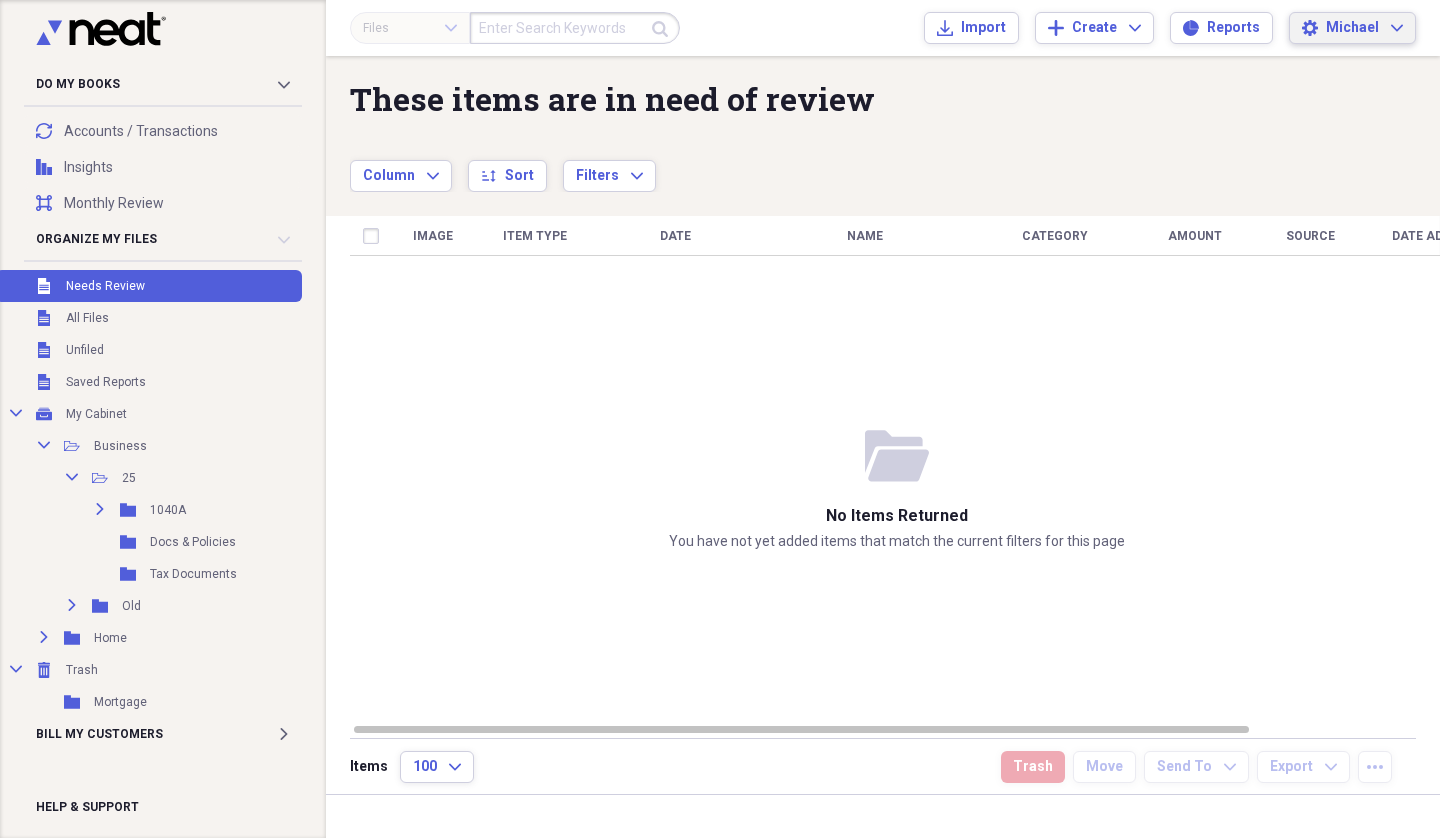 click on "Michael" at bounding box center (1352, 28) 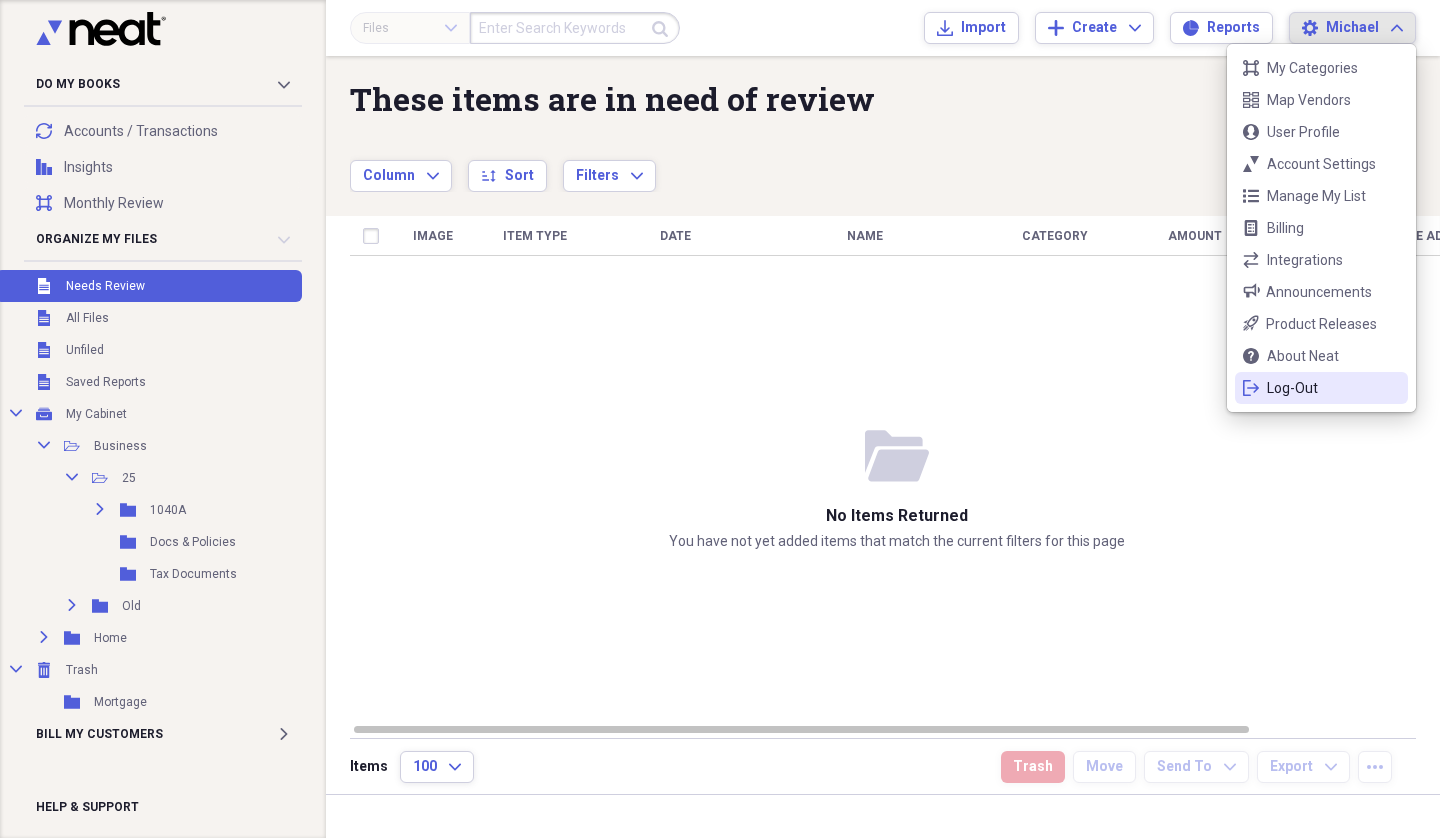 click on "Log-Out" at bounding box center (1321, 388) 